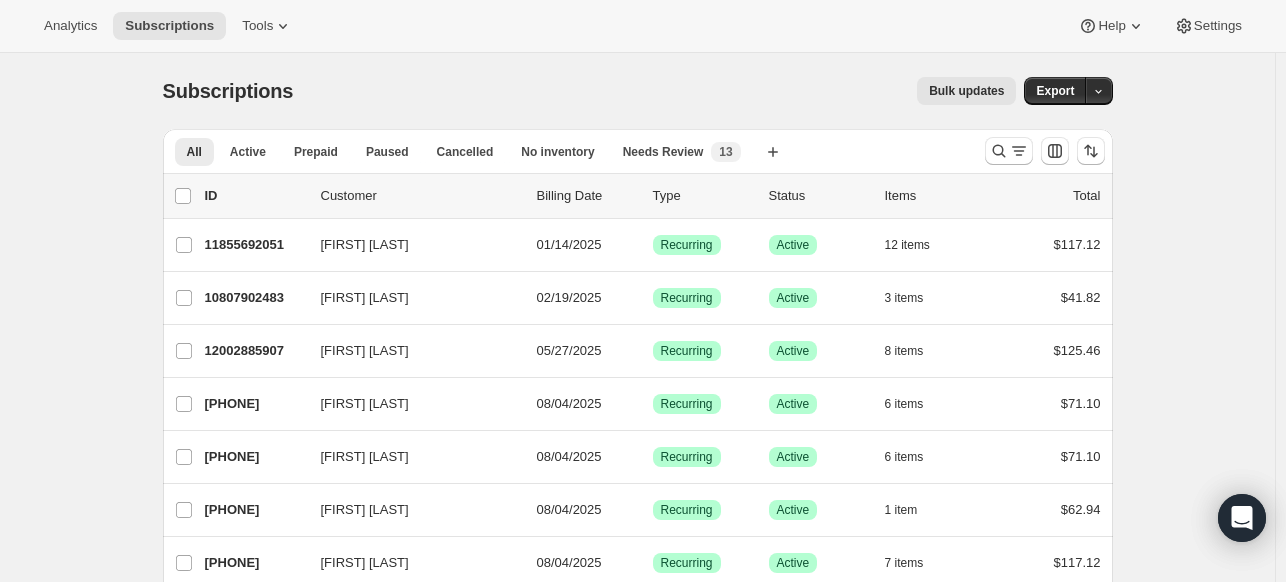 scroll, scrollTop: 0, scrollLeft: 0, axis: both 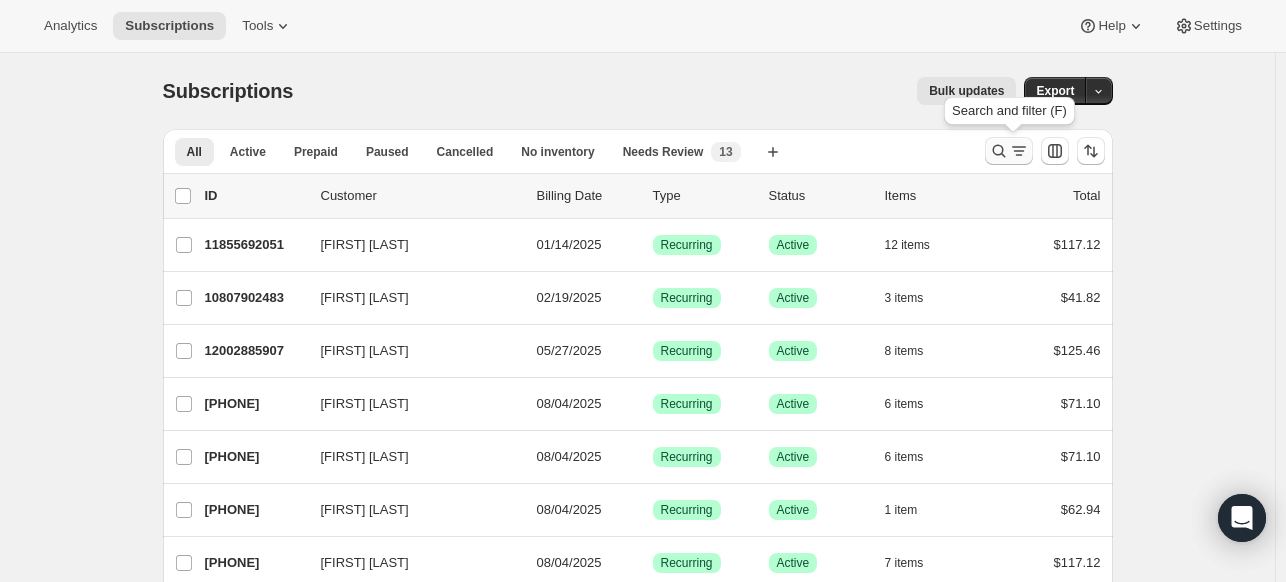 click 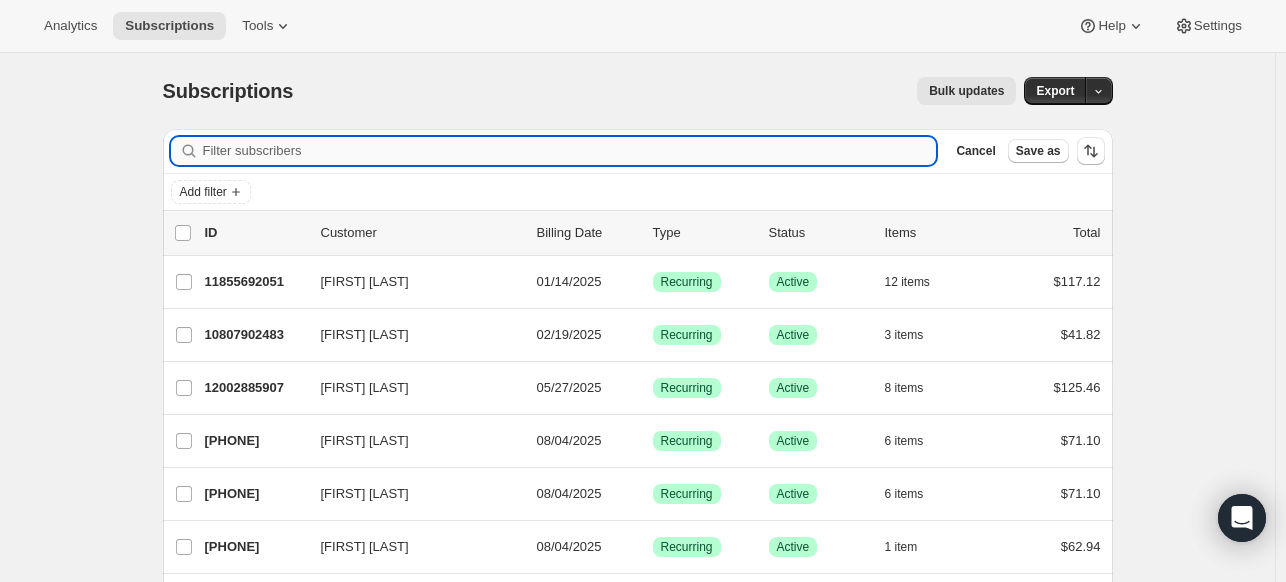 paste on "aars23@aol.com" 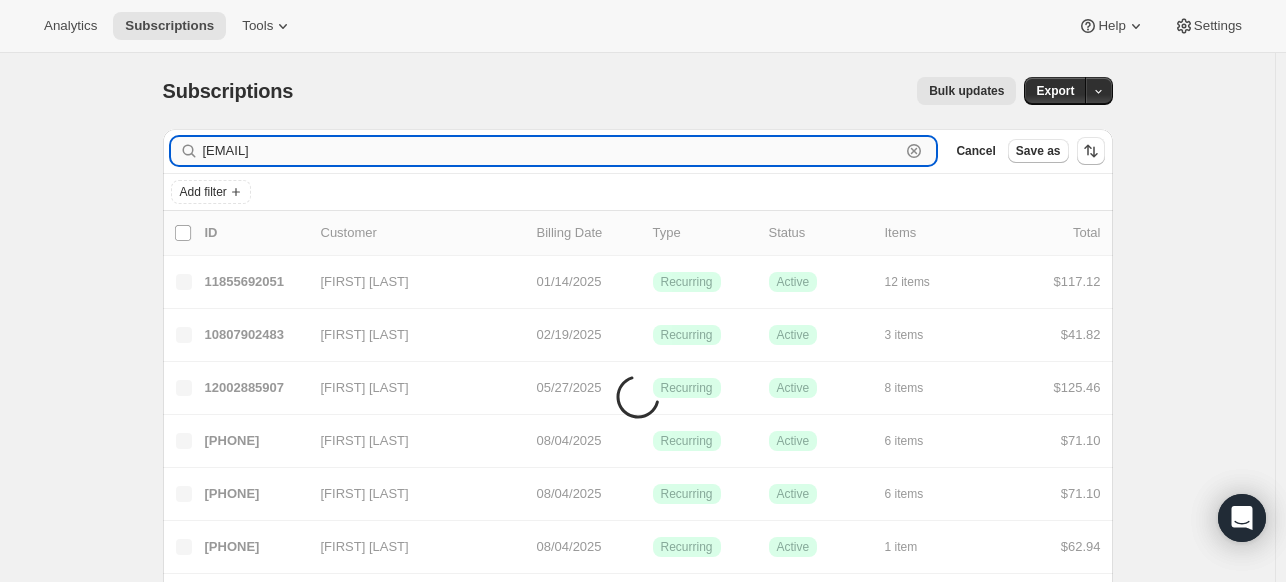 click on "aars23@aol.com" at bounding box center [552, 151] 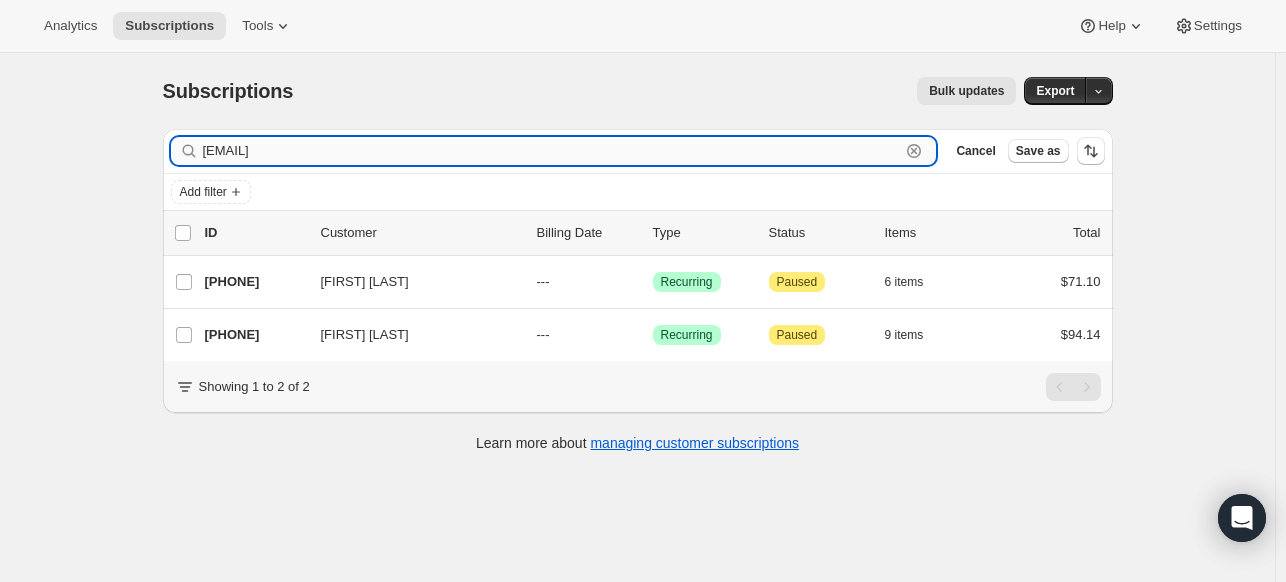 click on "aars23@aol.com" at bounding box center (552, 151) 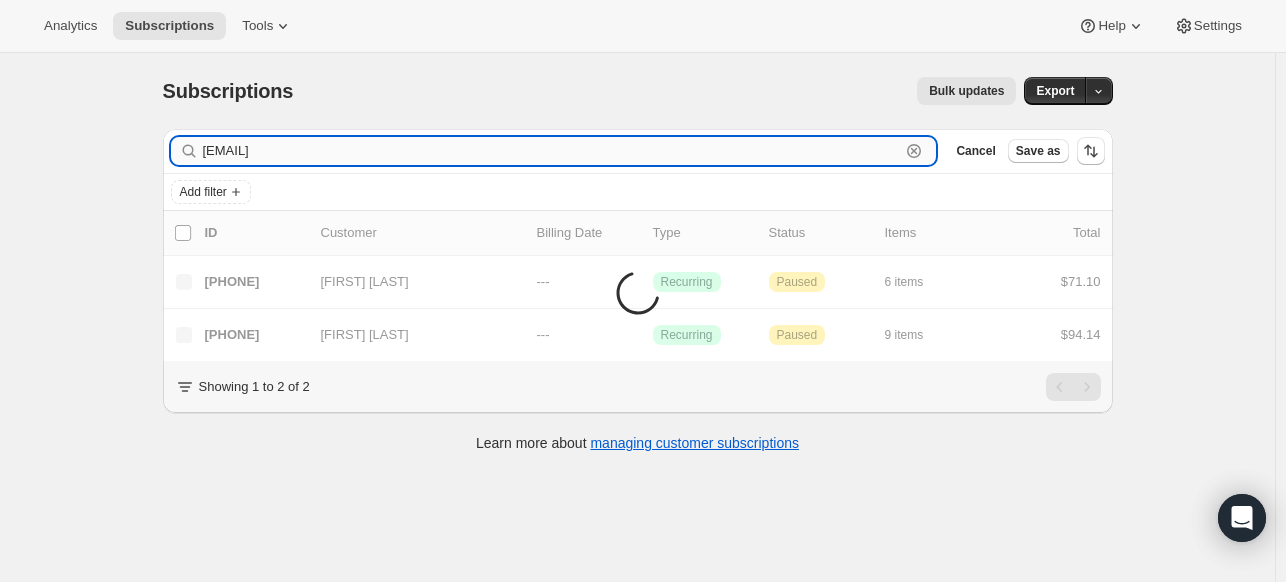 click on "aars23@aol.compaulabarlow26@yahoo.com" at bounding box center [552, 151] 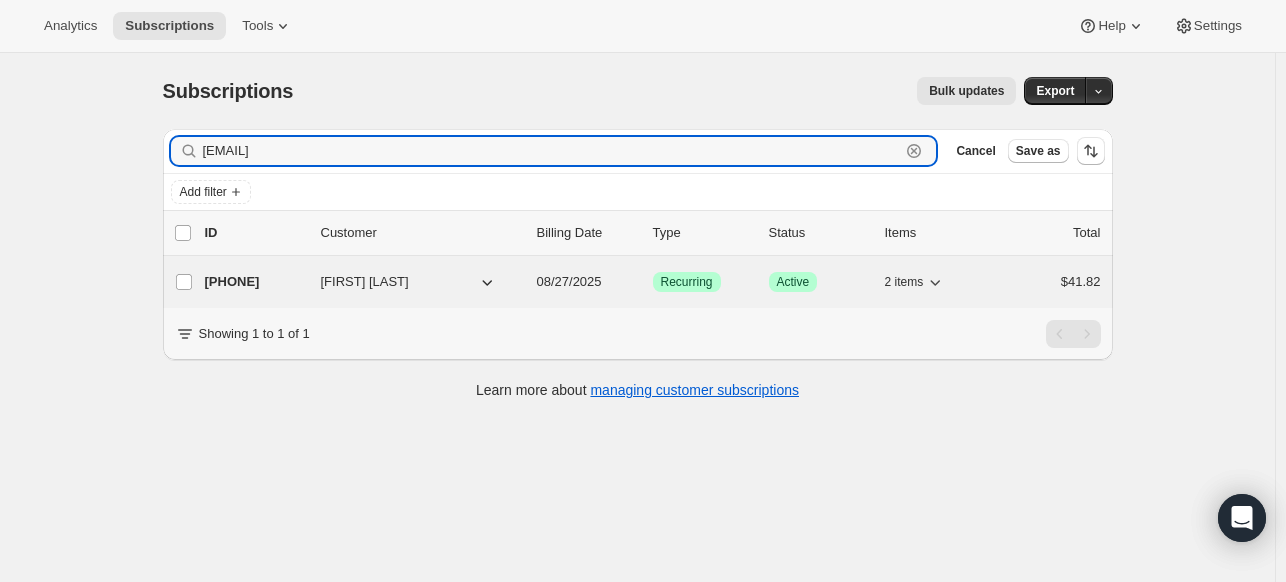 type on "paulabarlow26@yahoo.com" 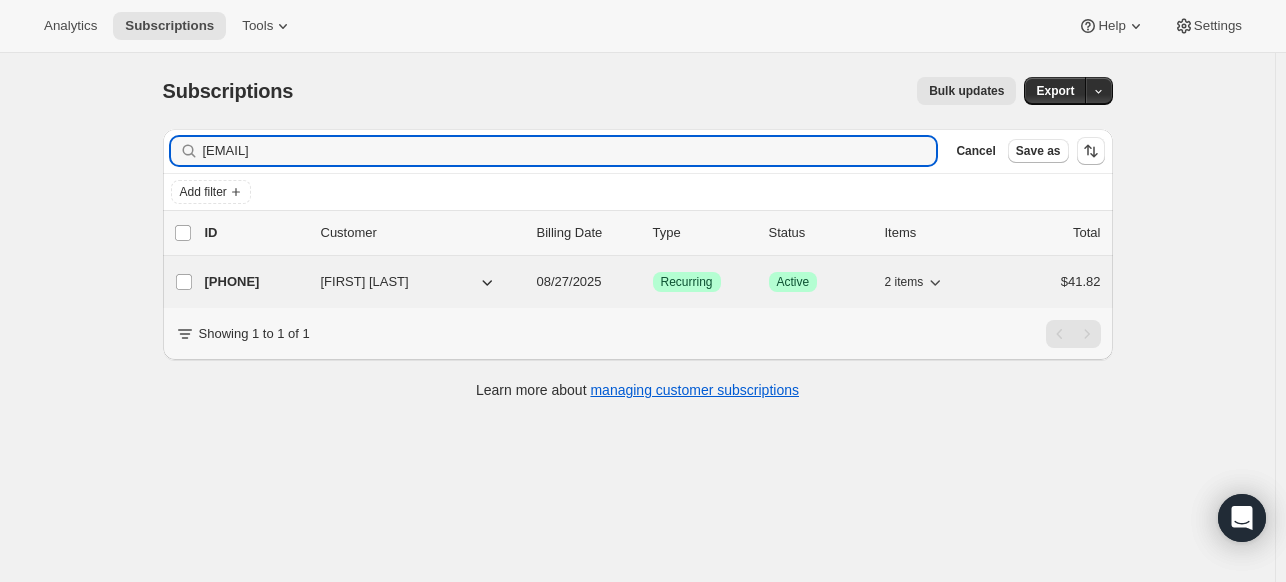 click on "13544128787" at bounding box center [255, 282] 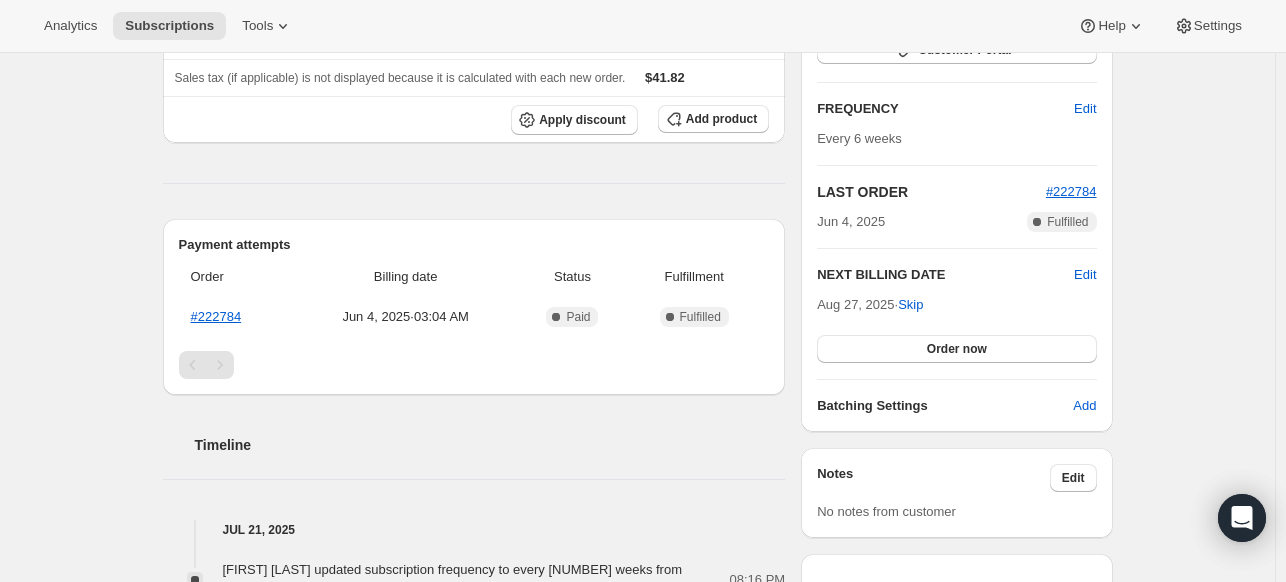 scroll, scrollTop: 300, scrollLeft: 0, axis: vertical 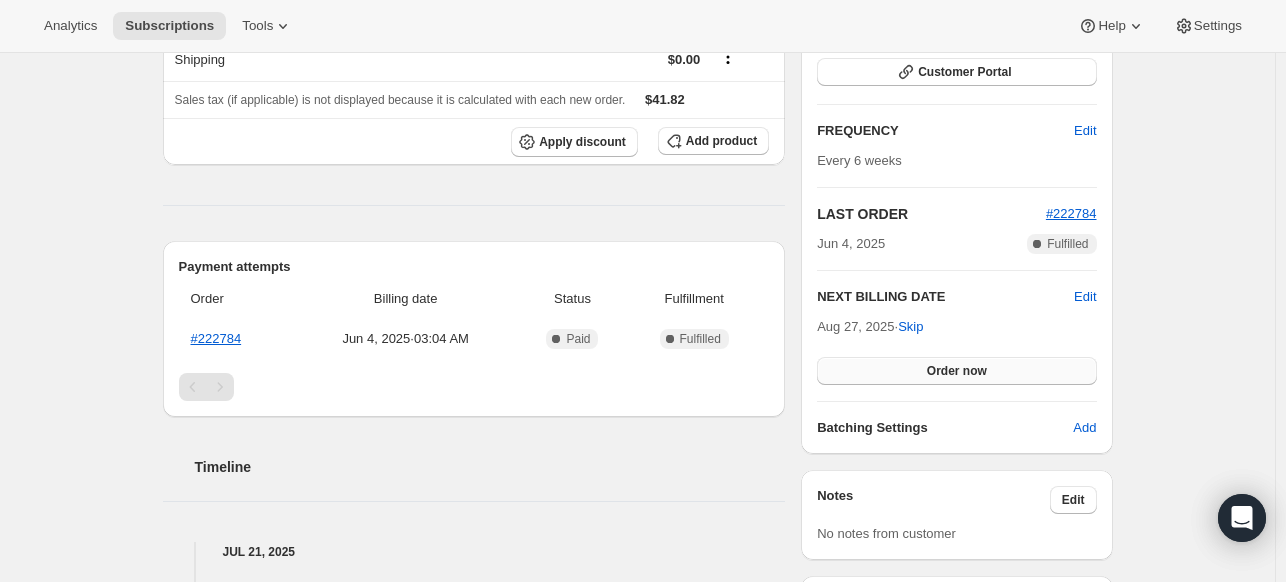 click on "Order now" at bounding box center (957, 371) 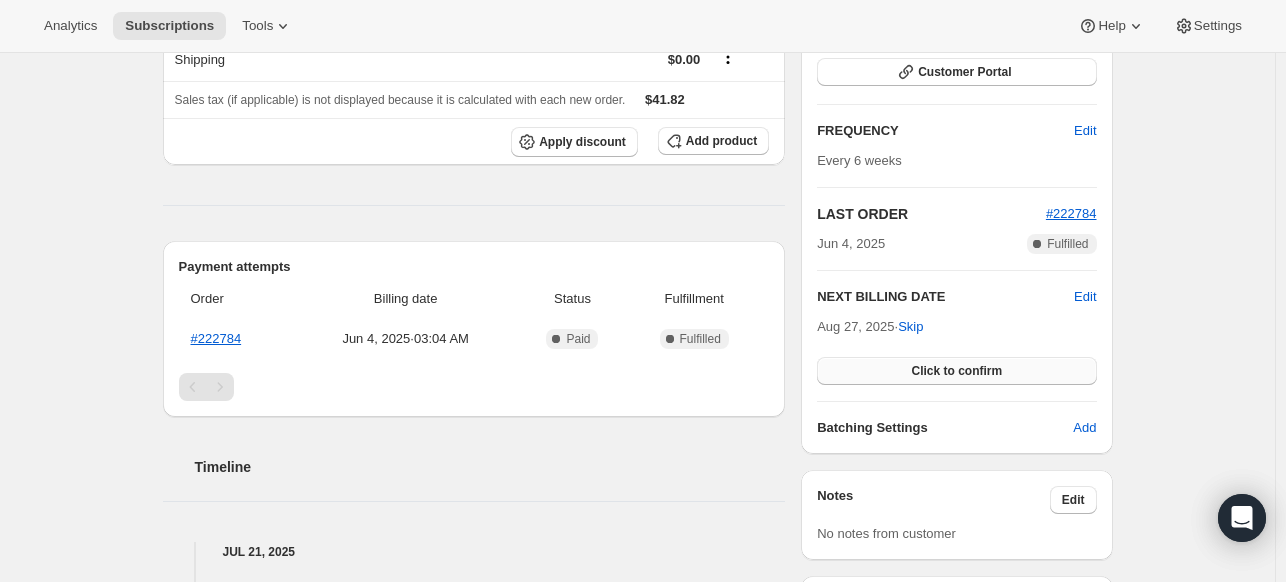 click on "Click to confirm" at bounding box center [956, 371] 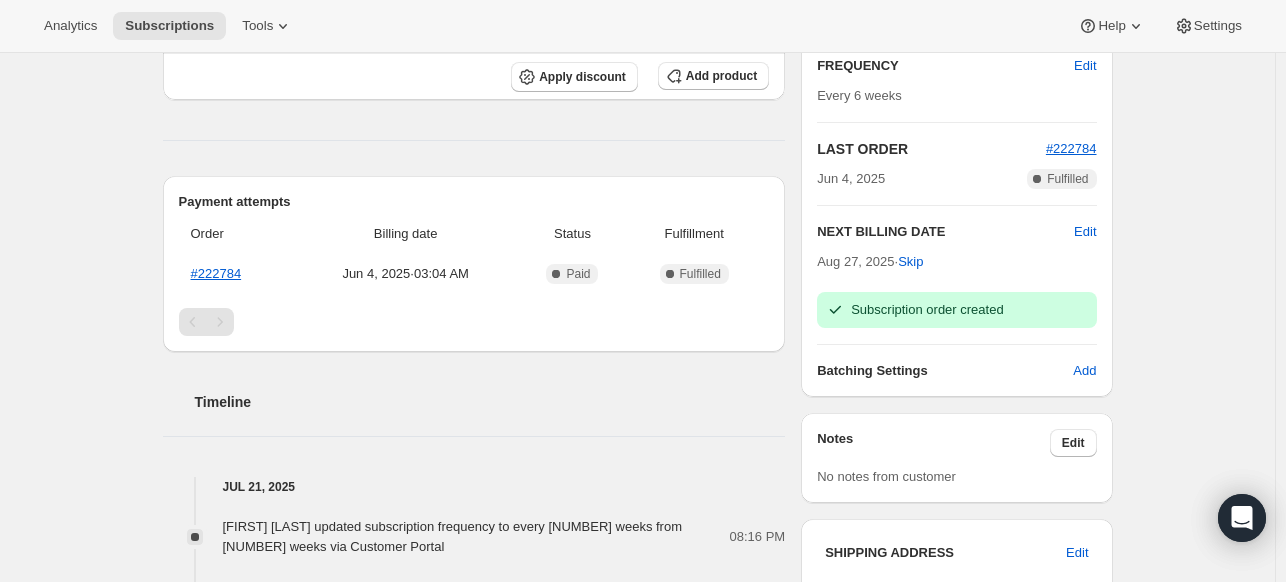 scroll, scrollTop: 400, scrollLeft: 0, axis: vertical 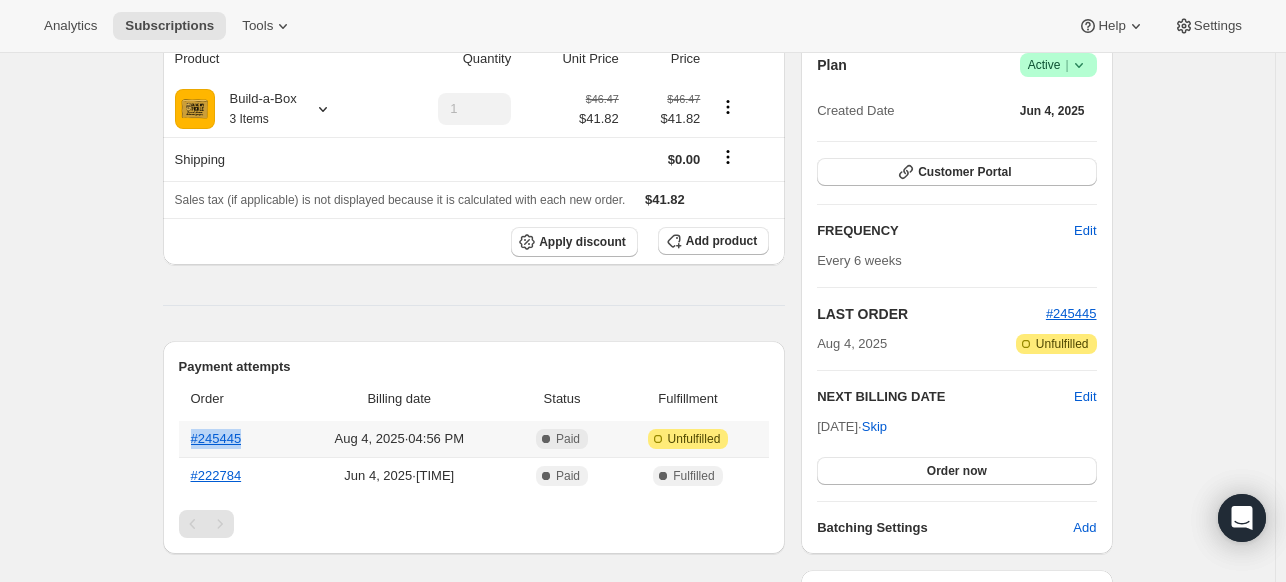 drag, startPoint x: 257, startPoint y: 431, endPoint x: 190, endPoint y: 438, distance: 67.36468 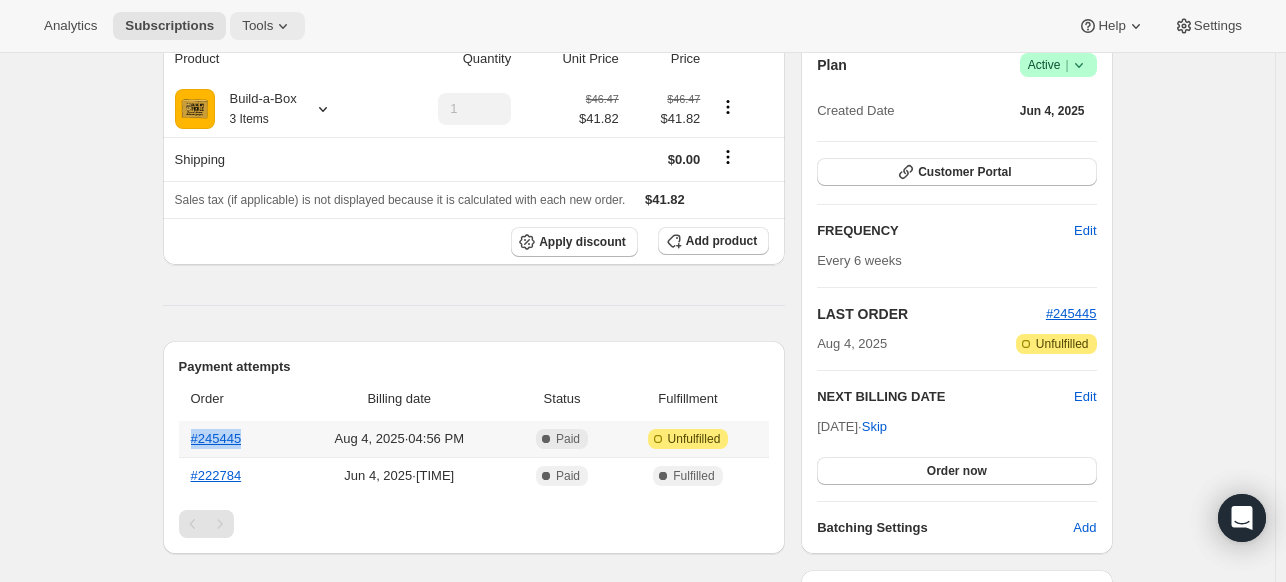 copy on "#245445" 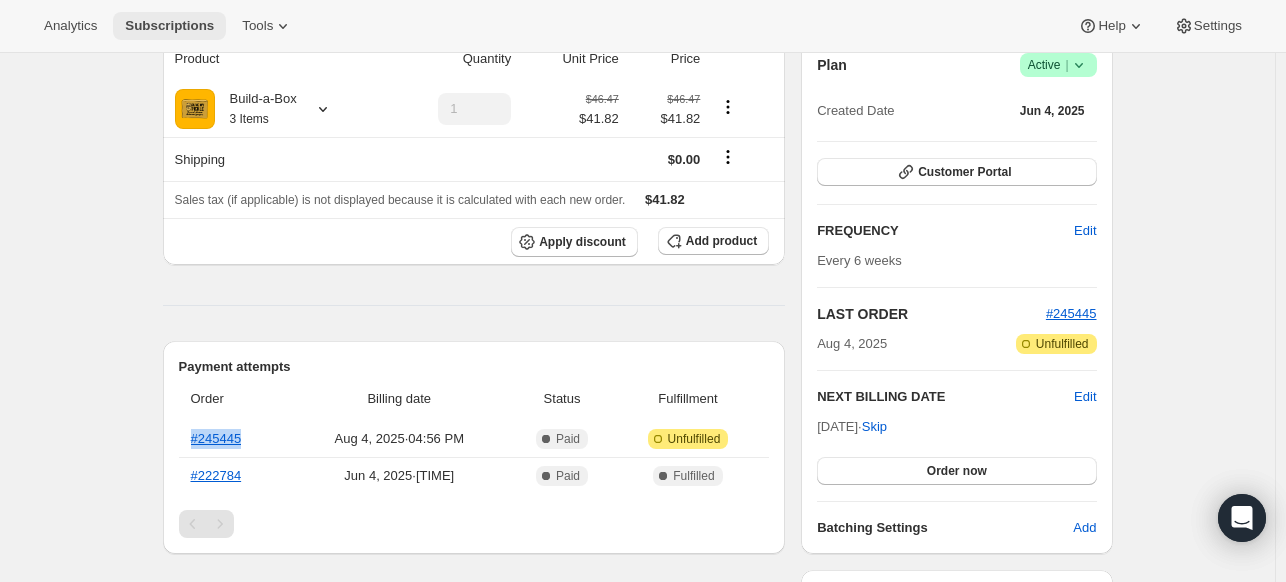 click on "Subscriptions" at bounding box center [169, 26] 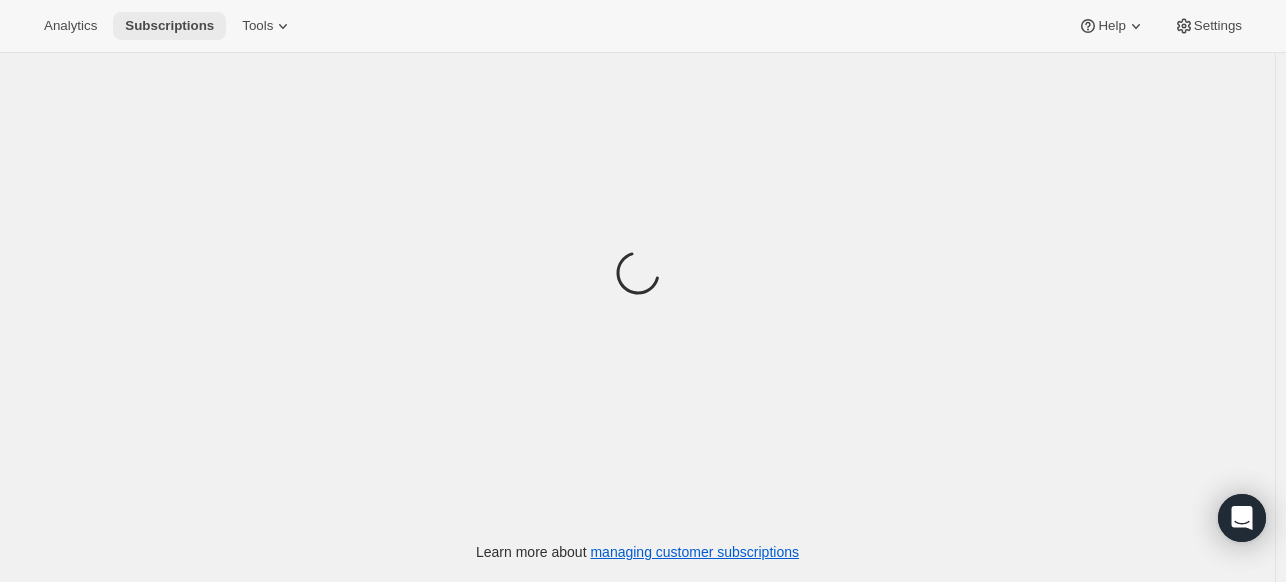 scroll, scrollTop: 0, scrollLeft: 0, axis: both 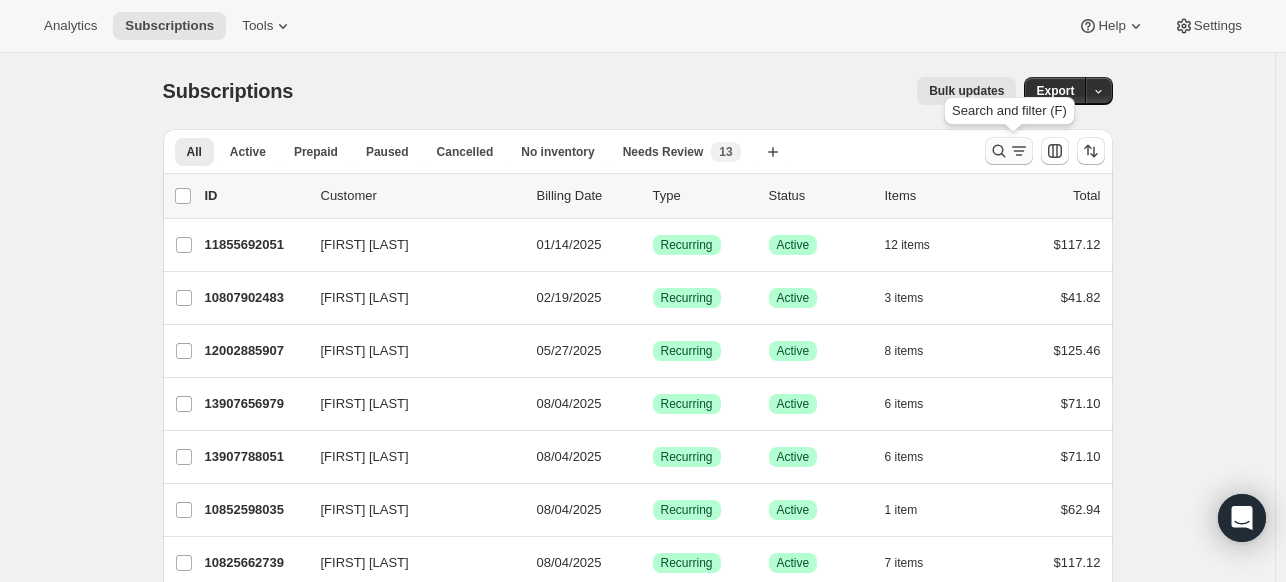 click 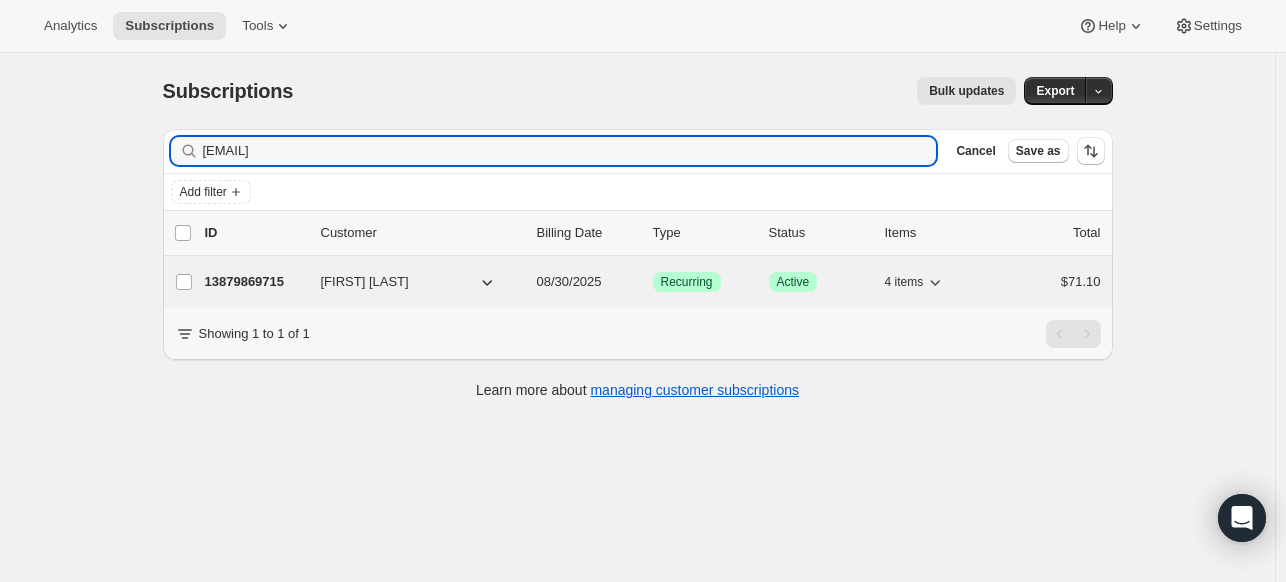 type on "felicemarcy@gmail.com" 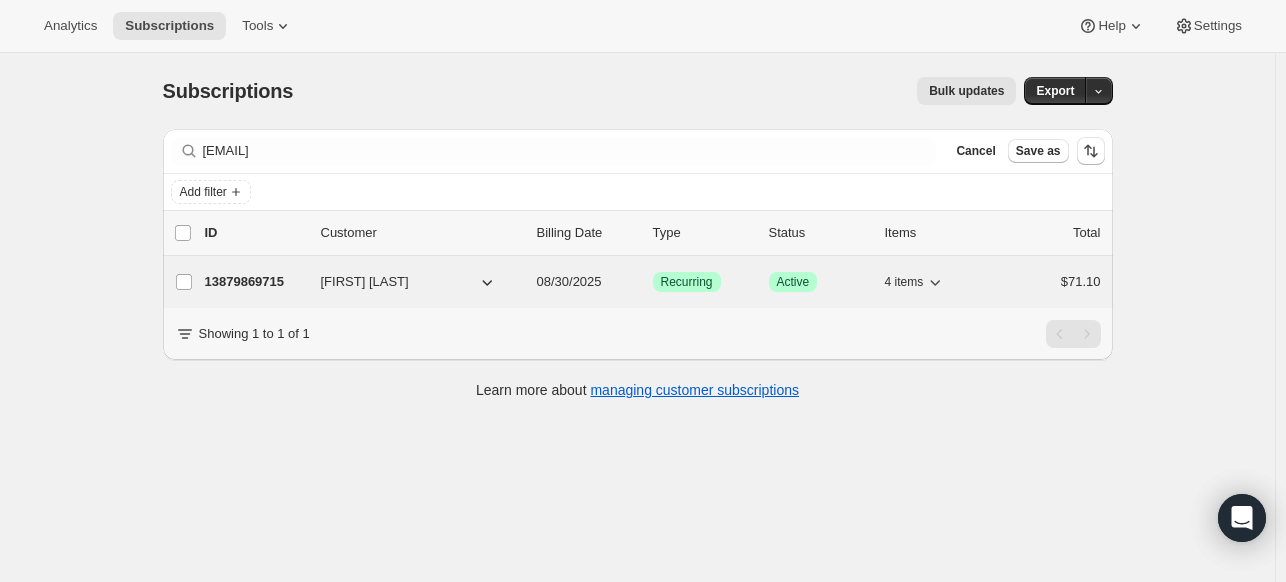click on "13879869715" at bounding box center [255, 282] 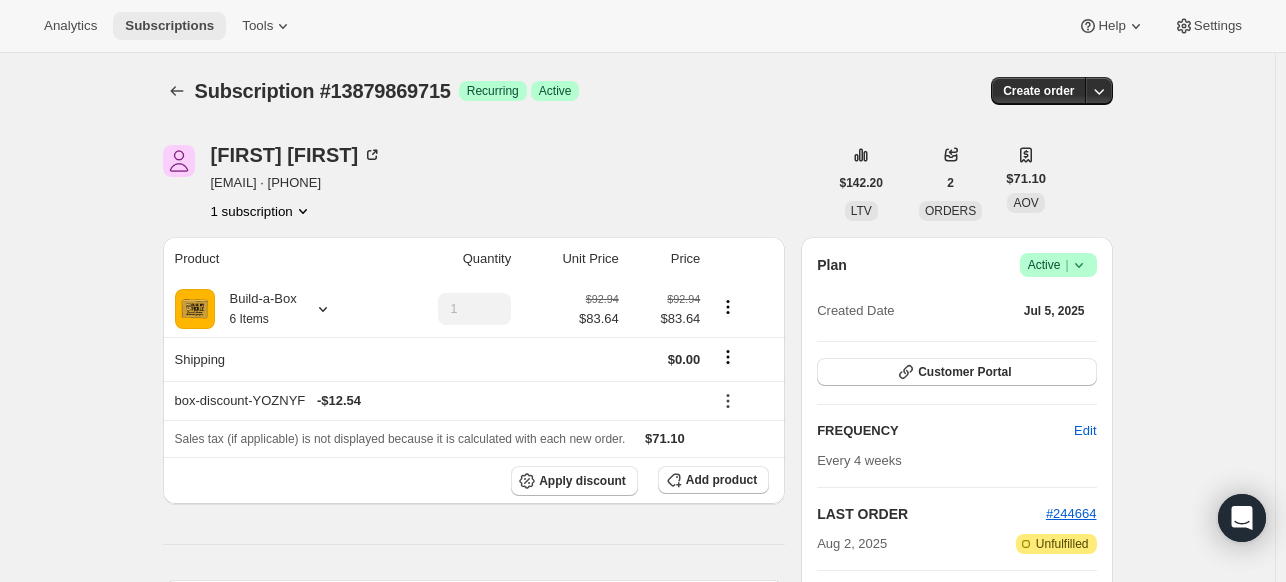 click on "Subscriptions" at bounding box center (169, 26) 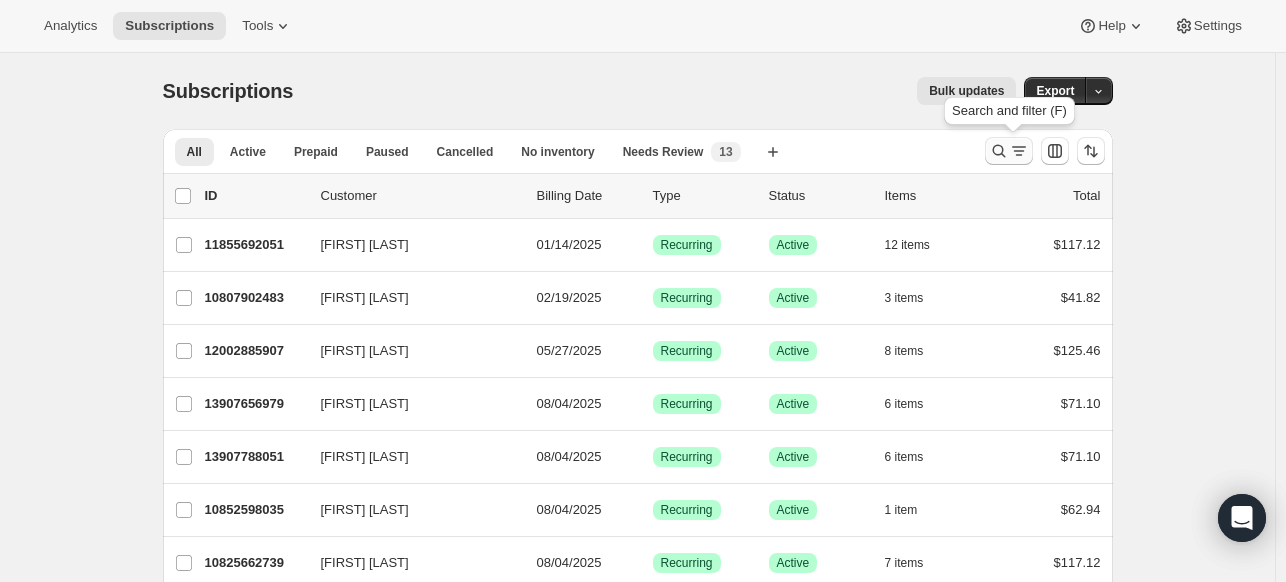 click 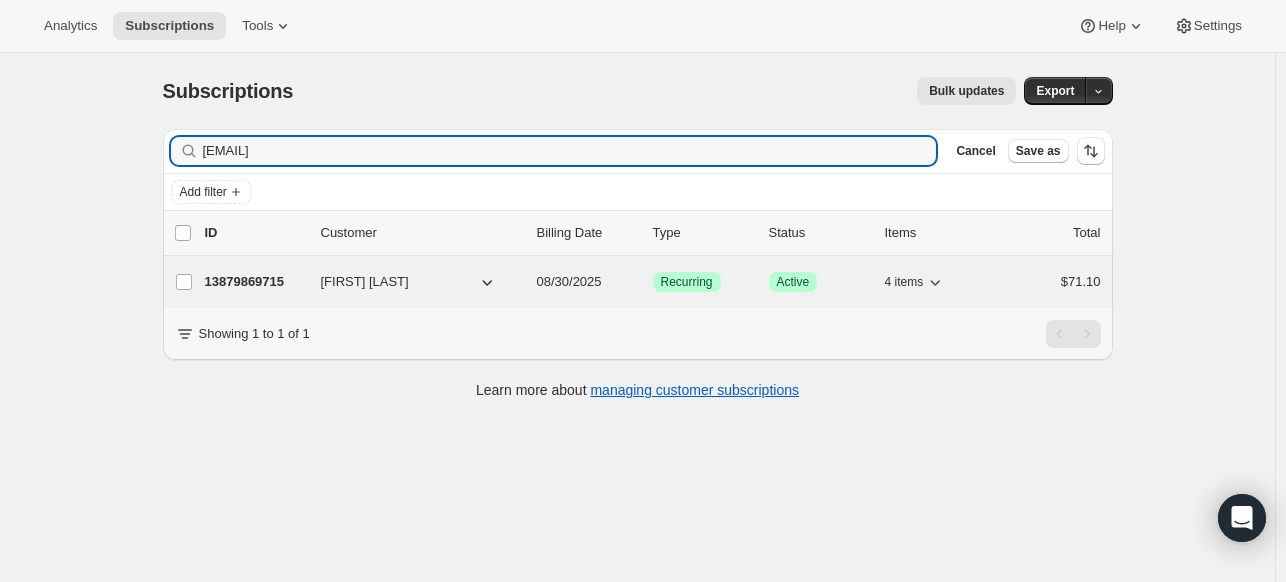 type on "felicemarcy@gmail.com" 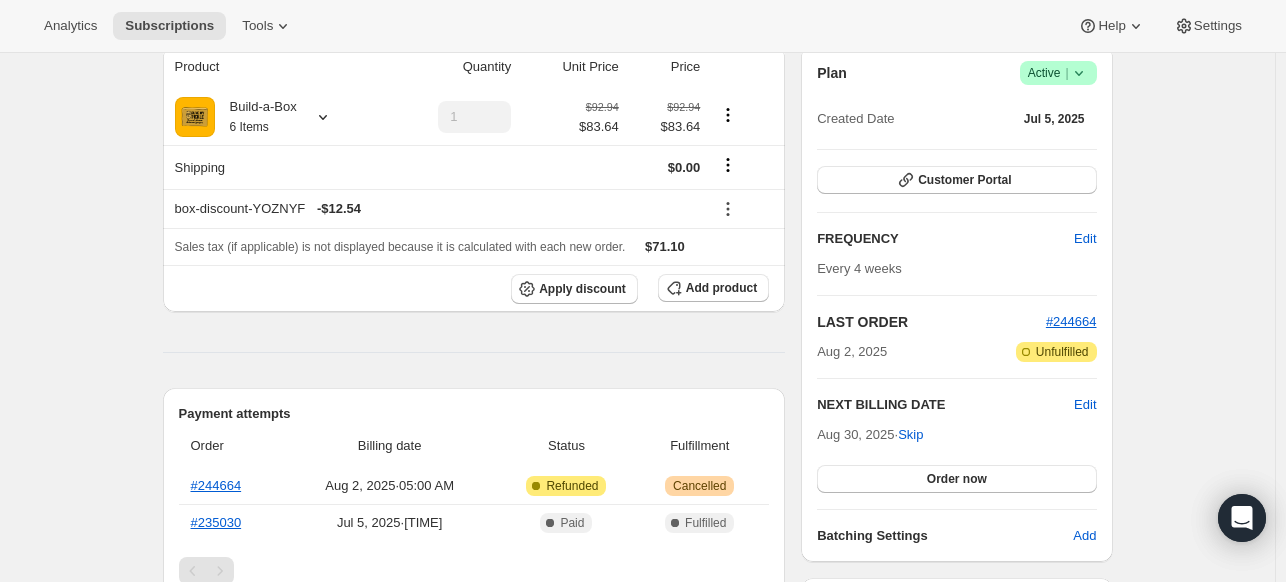scroll, scrollTop: 100, scrollLeft: 0, axis: vertical 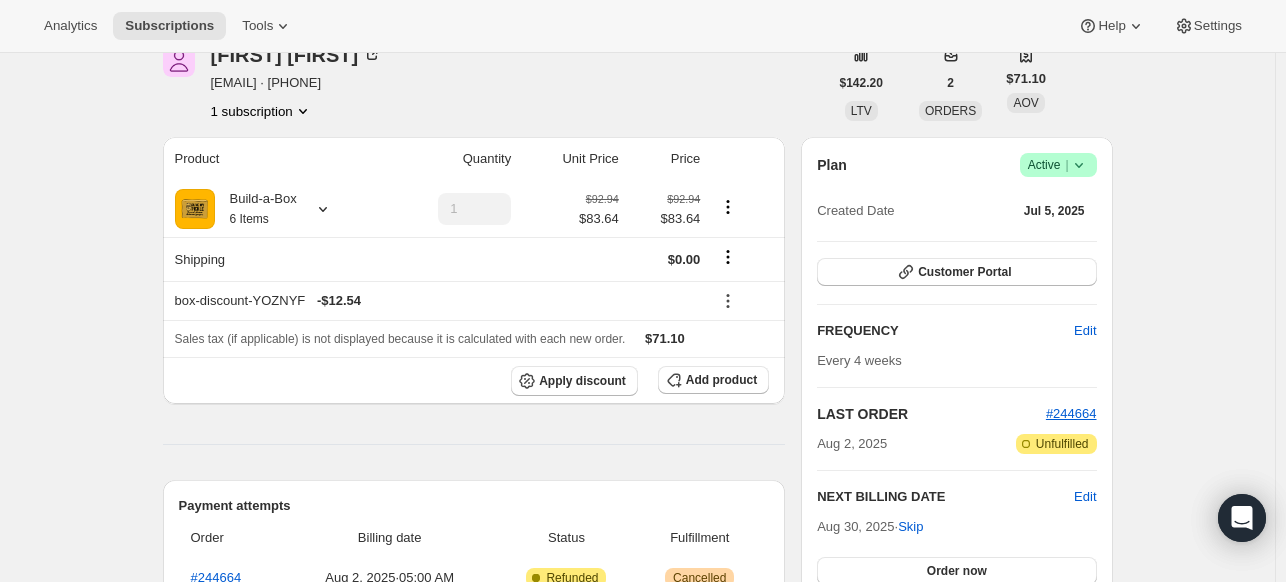 click on "Success Active |" at bounding box center [1058, 165] 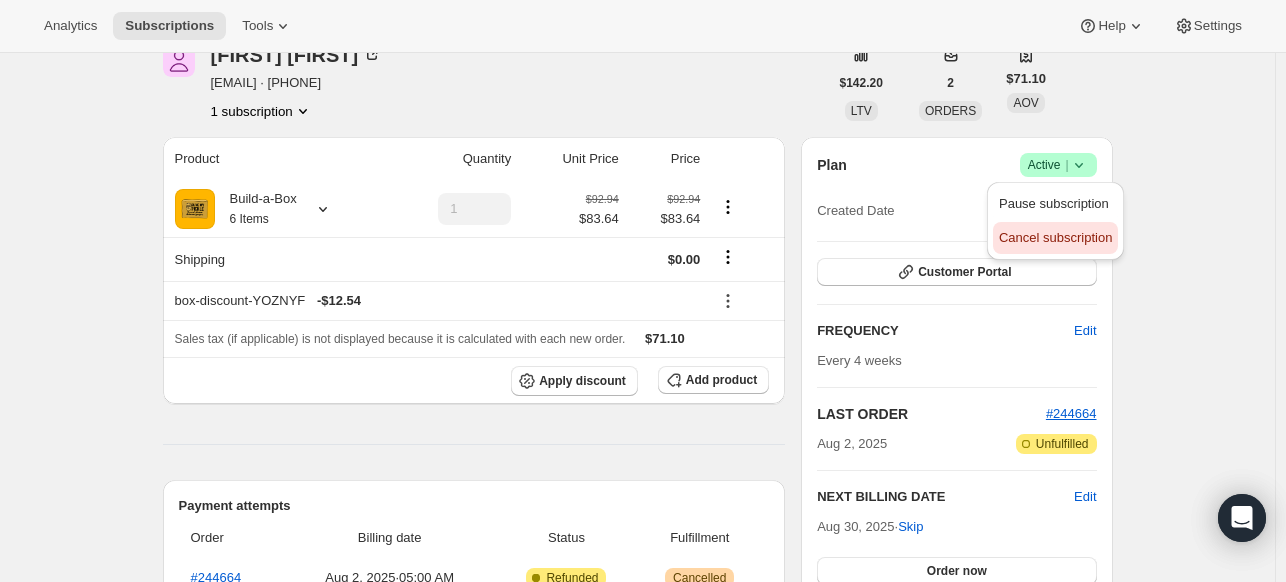 click on "Cancel subscription" at bounding box center [1055, 237] 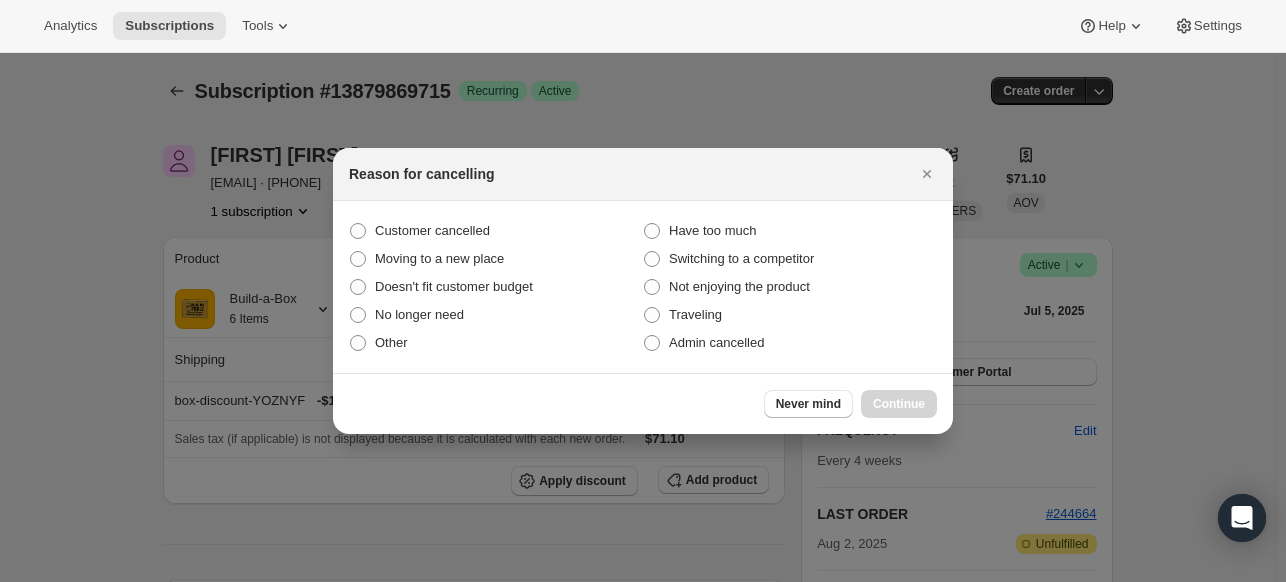 scroll, scrollTop: 100, scrollLeft: 0, axis: vertical 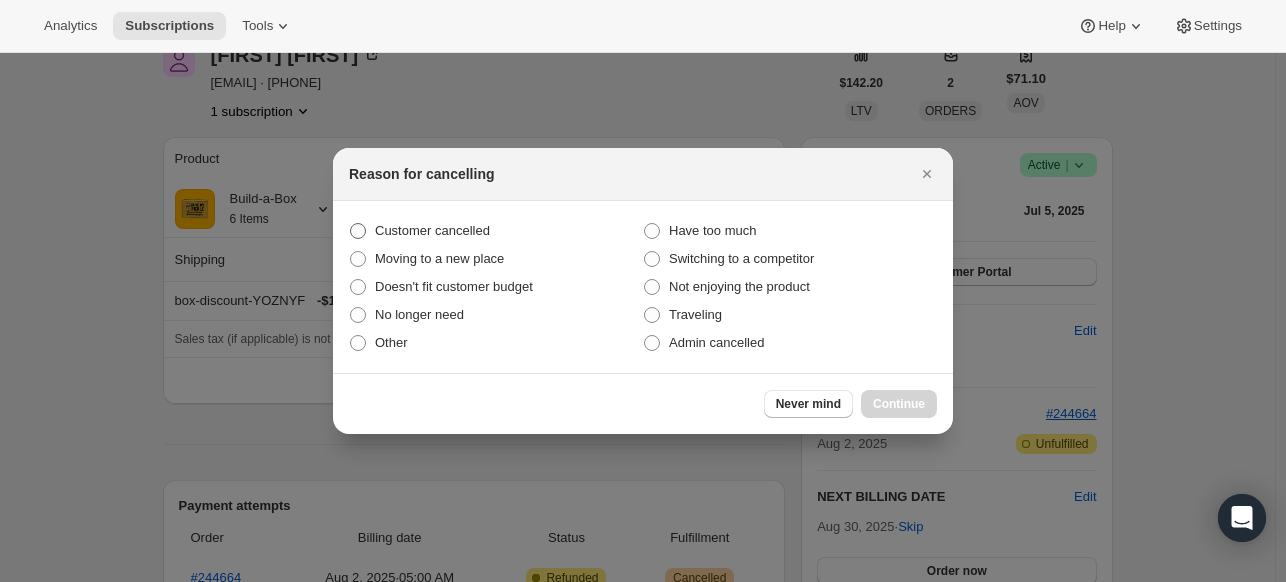 click on "Customer cancelled" at bounding box center [432, 230] 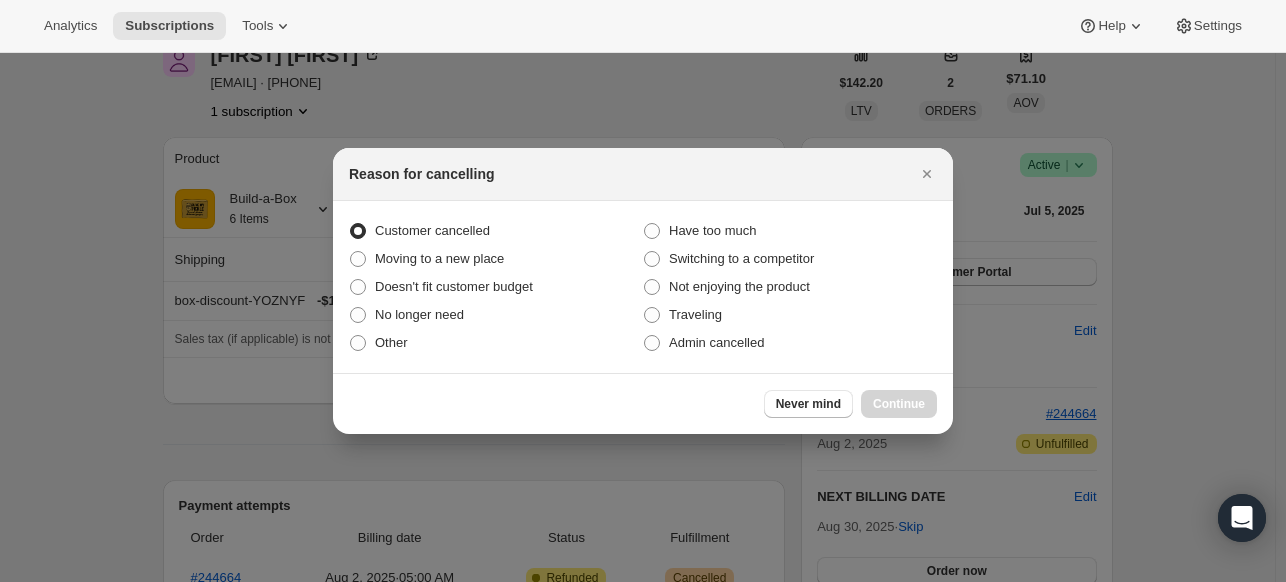 radio on "true" 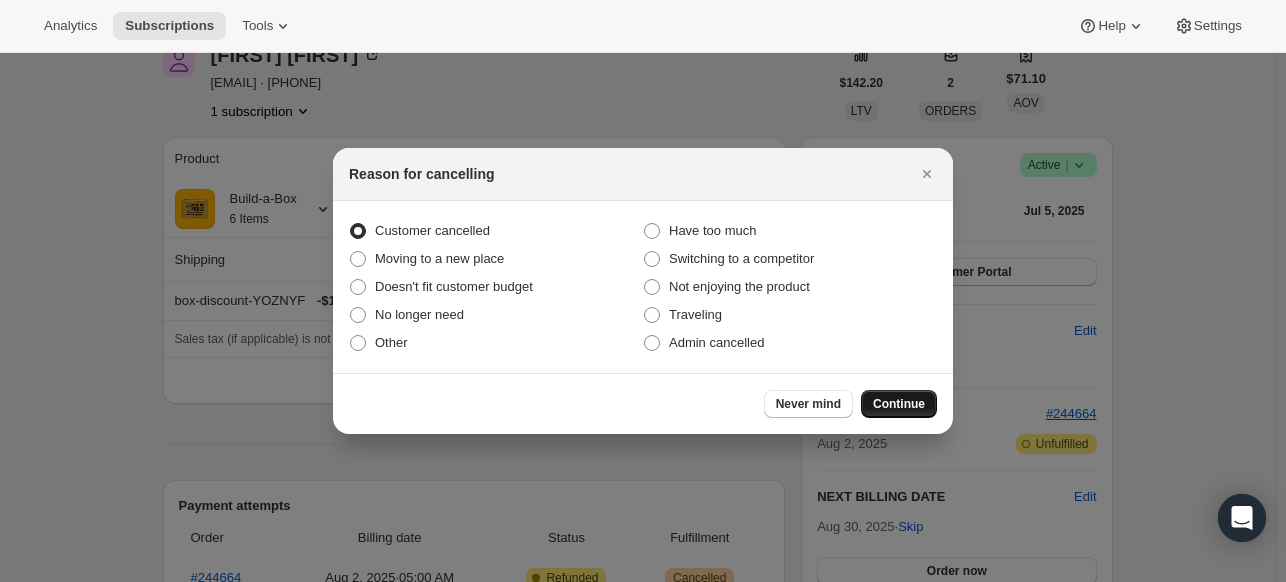 click on "Continue" at bounding box center [899, 404] 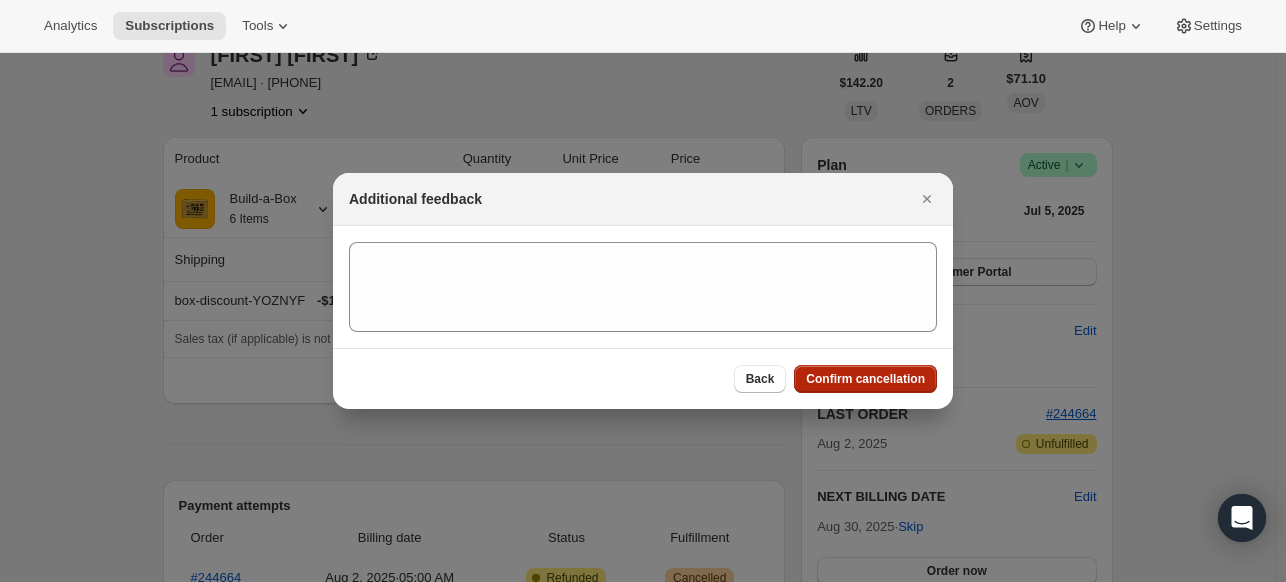 click on "Confirm cancellation" at bounding box center (865, 379) 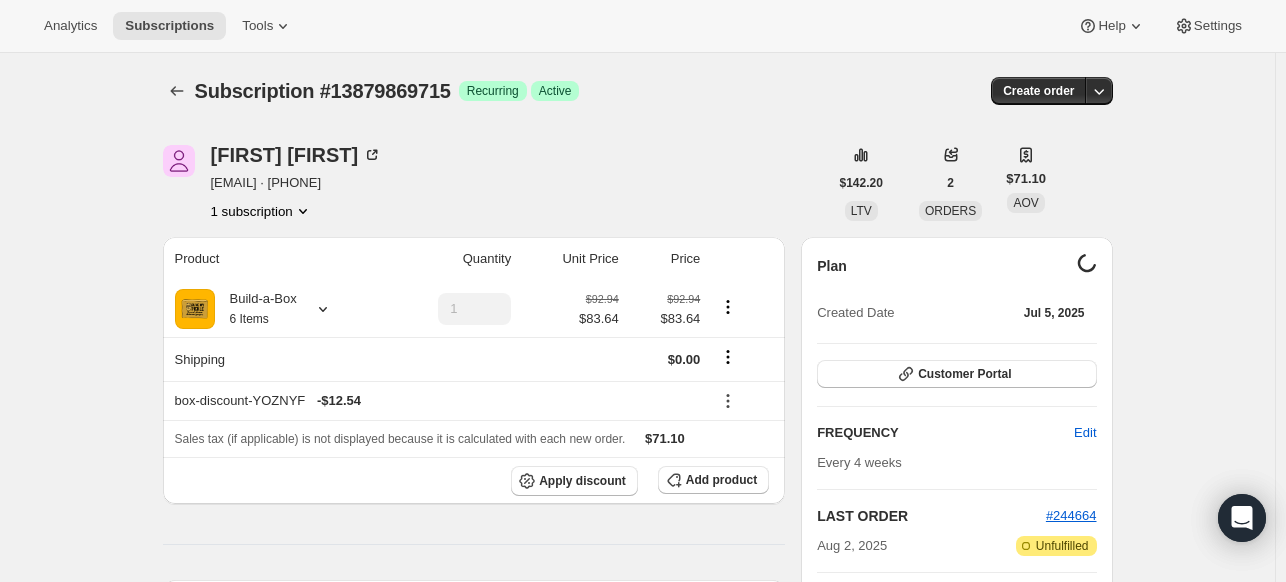 scroll, scrollTop: 100, scrollLeft: 0, axis: vertical 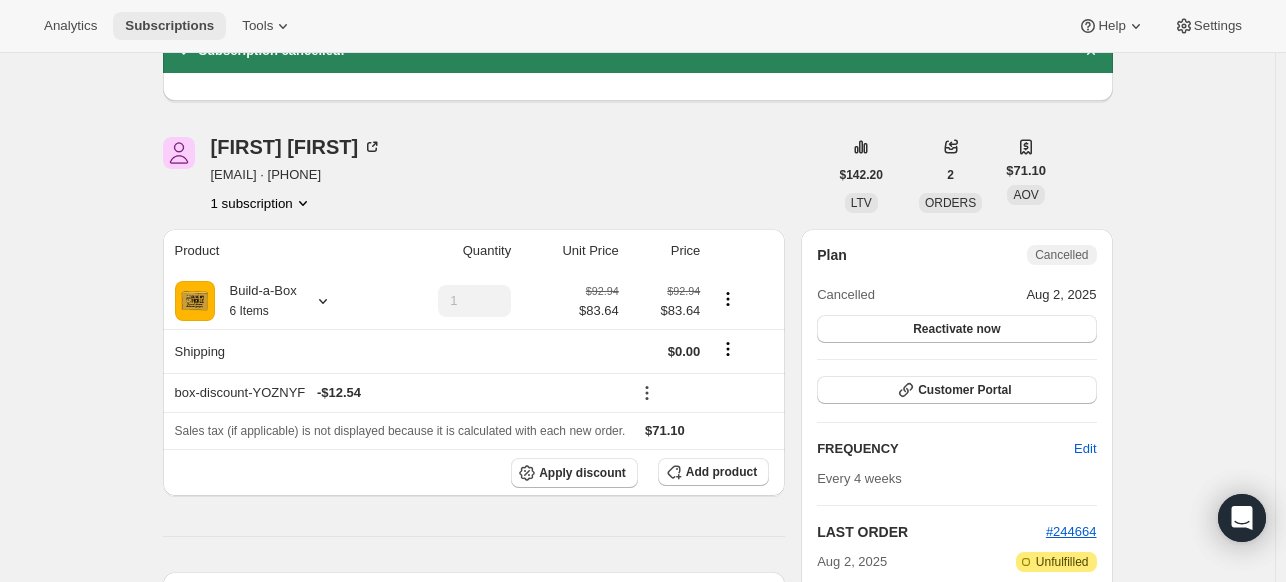 click on "Subscriptions" at bounding box center [169, 26] 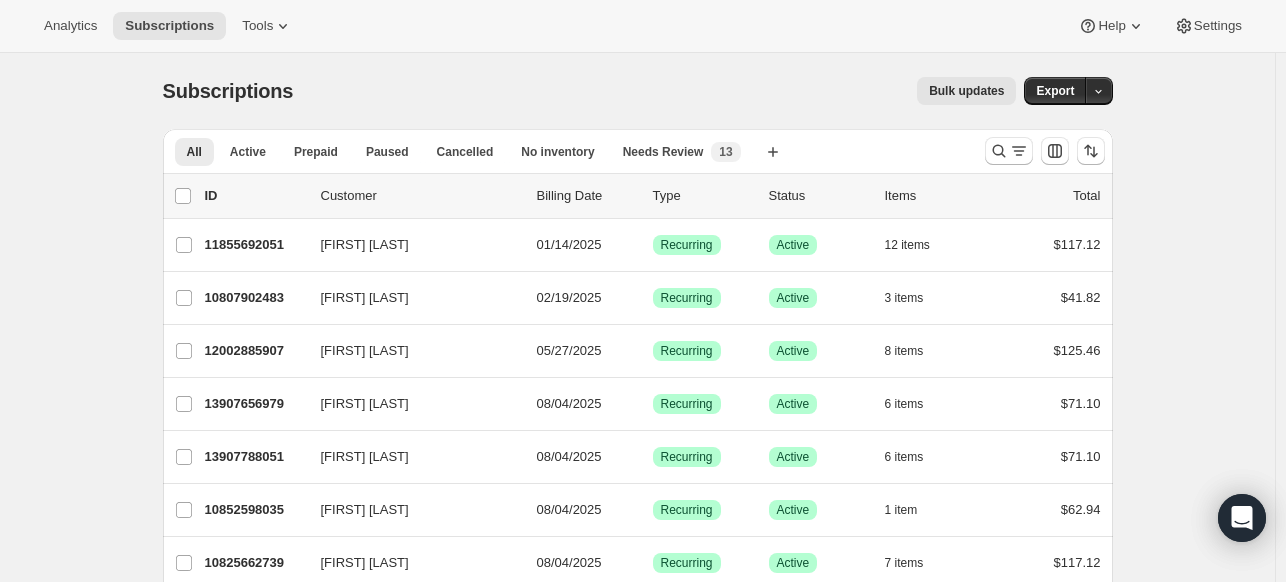 type 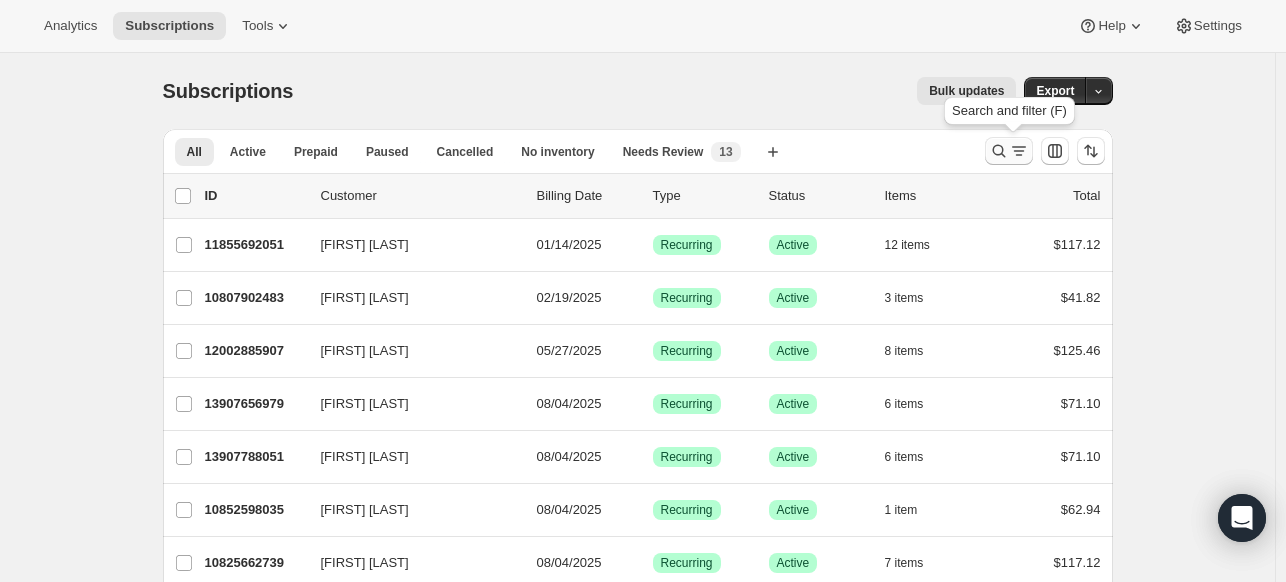 click at bounding box center (1009, 151) 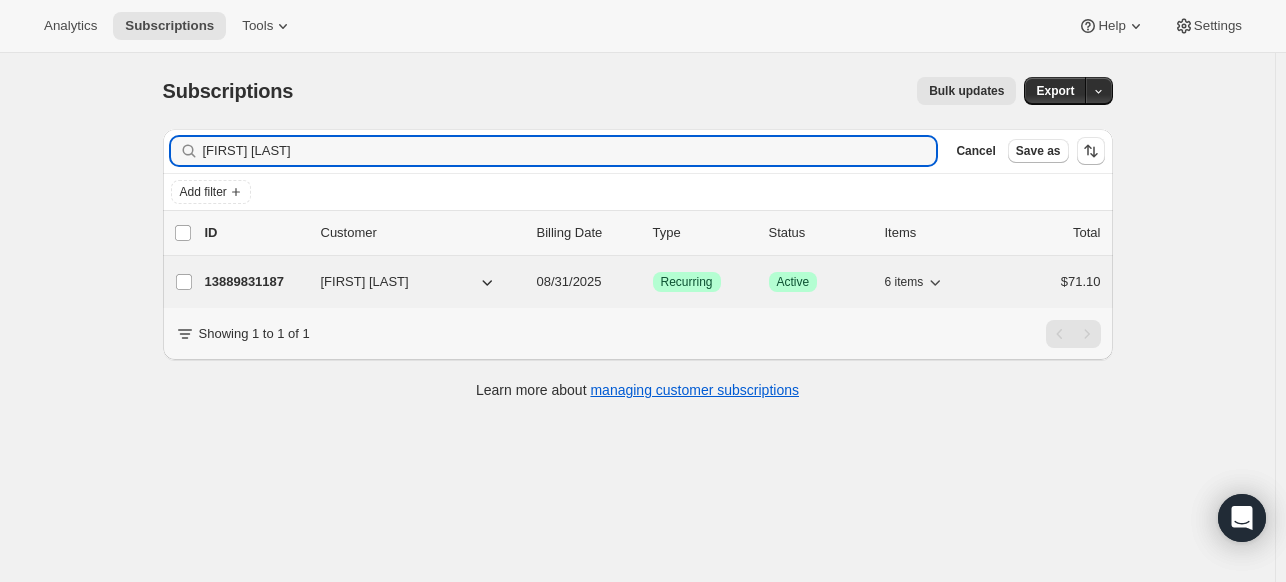 type on "Amber Clifford" 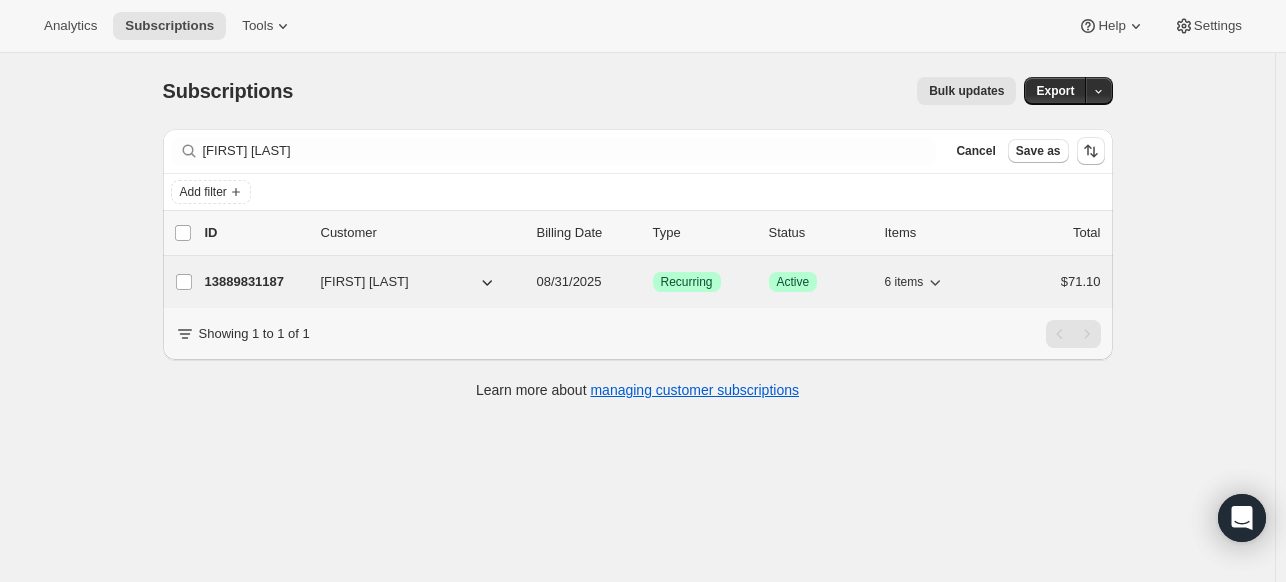 click on "13889831187" at bounding box center (255, 282) 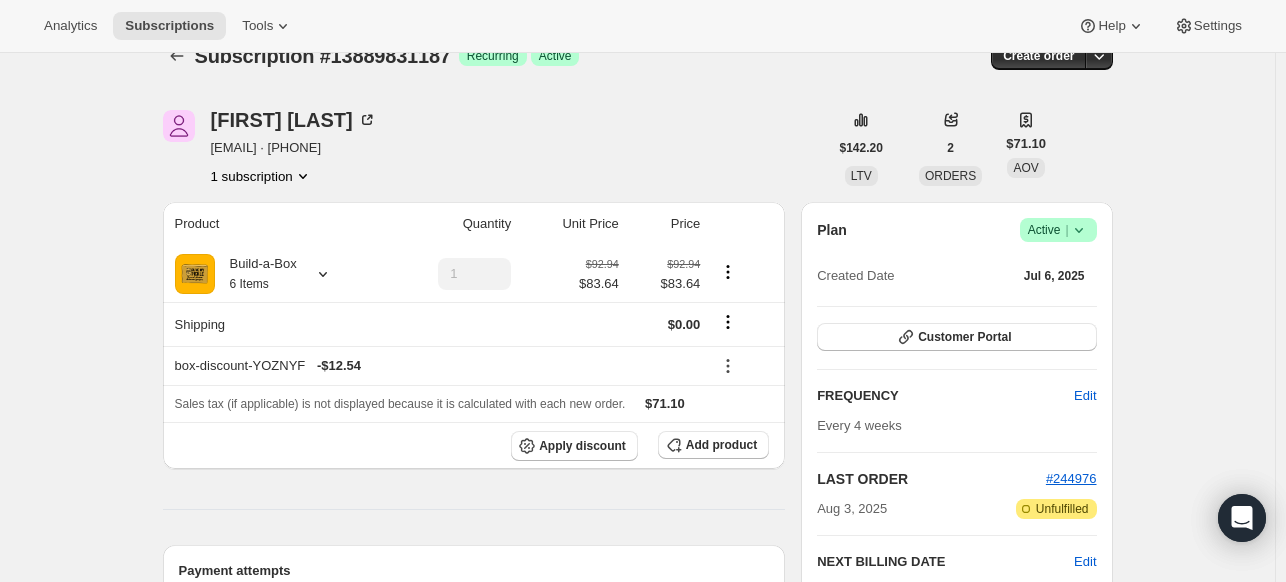 scroll, scrollTop: 0, scrollLeft: 0, axis: both 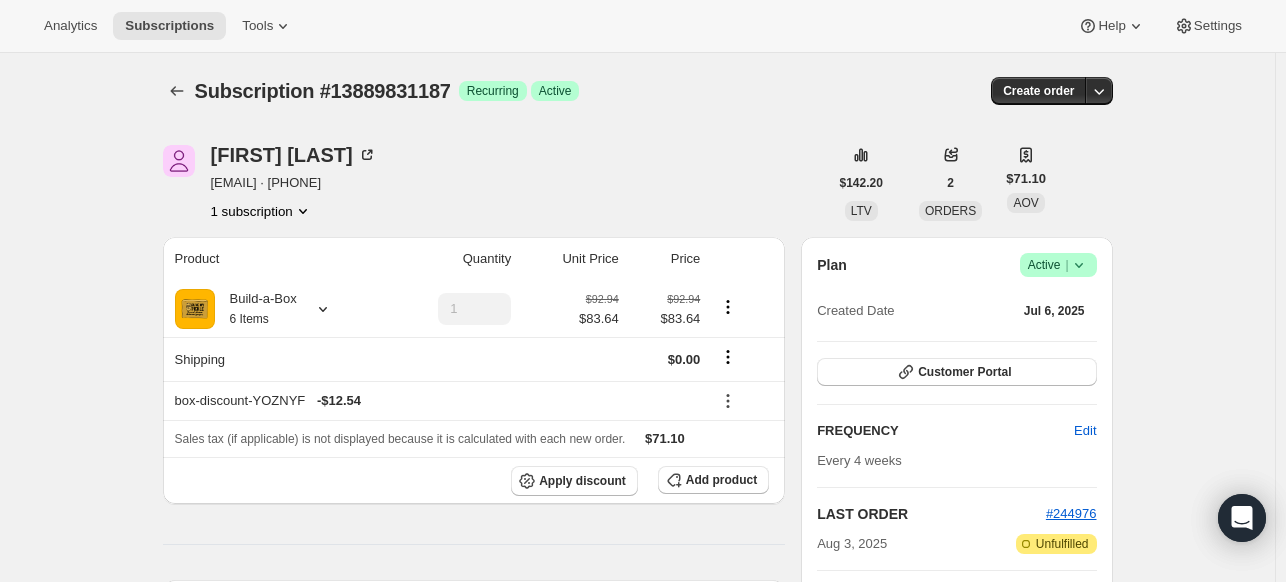 drag, startPoint x: 370, startPoint y: 183, endPoint x: 212, endPoint y: 185, distance: 158.01266 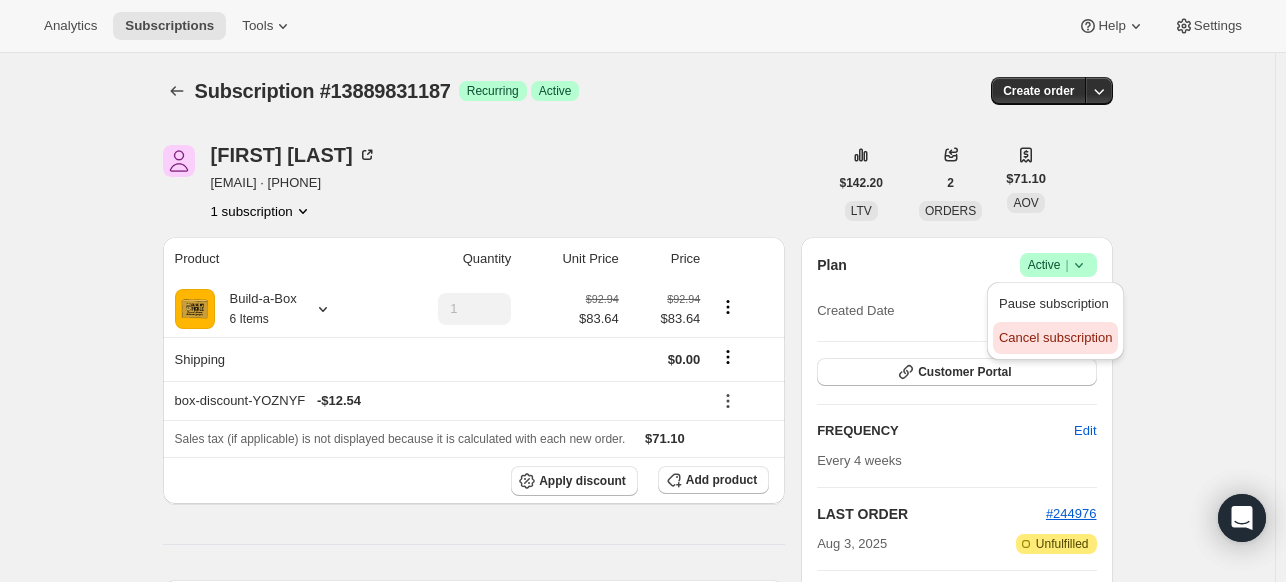 click on "Cancel subscription" at bounding box center (1055, 337) 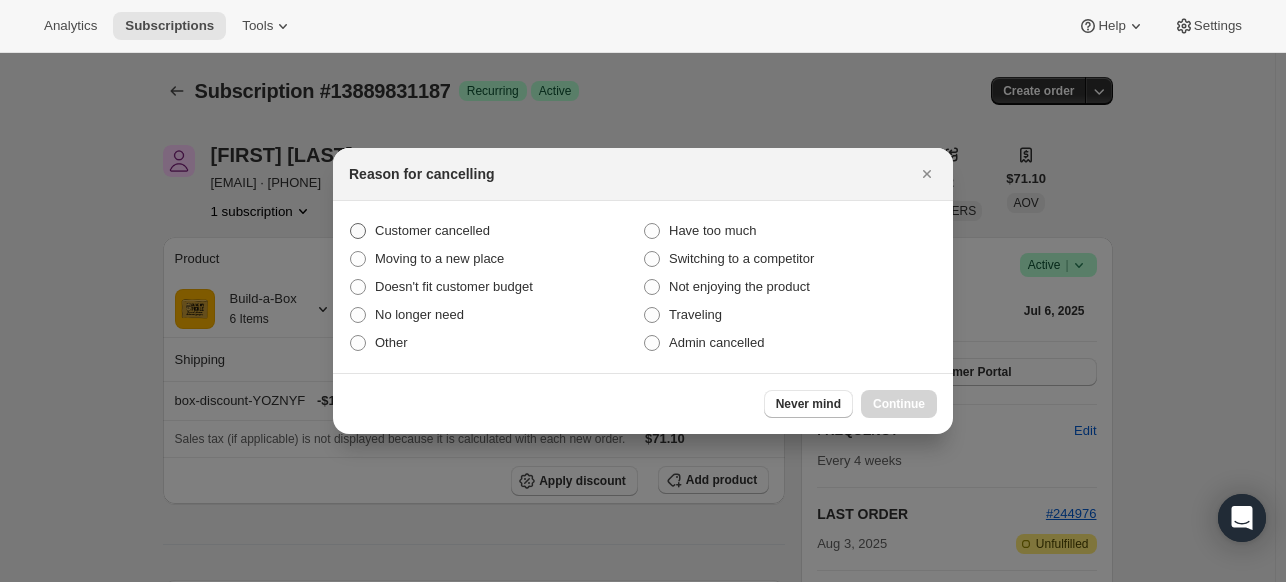 click on "Customer cancelled" at bounding box center [432, 230] 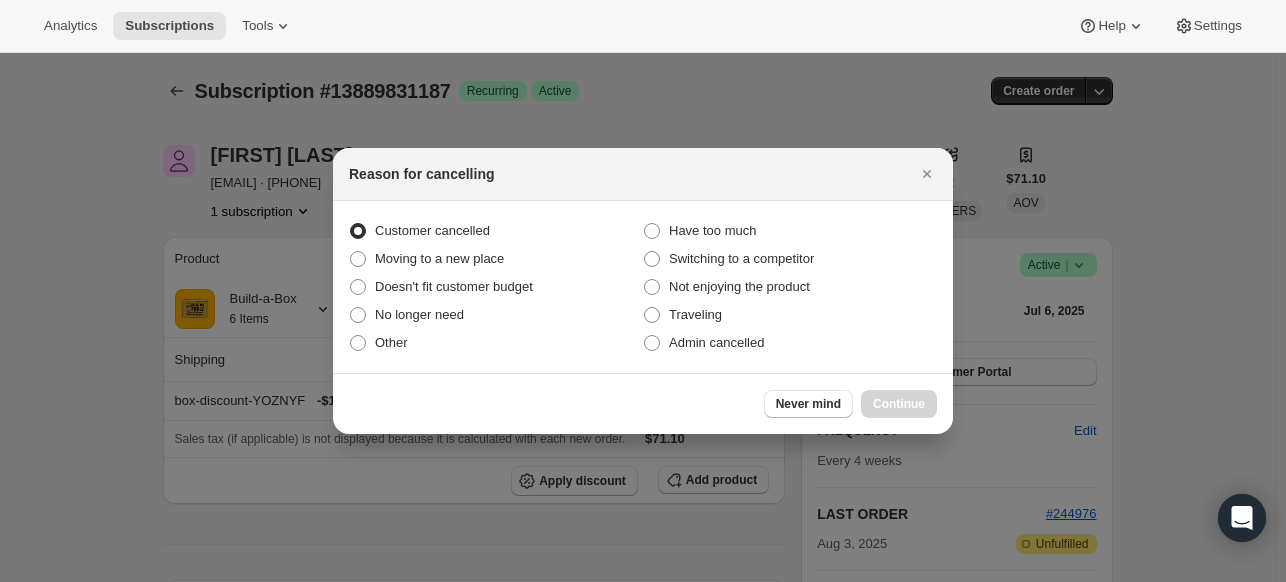 radio on "true" 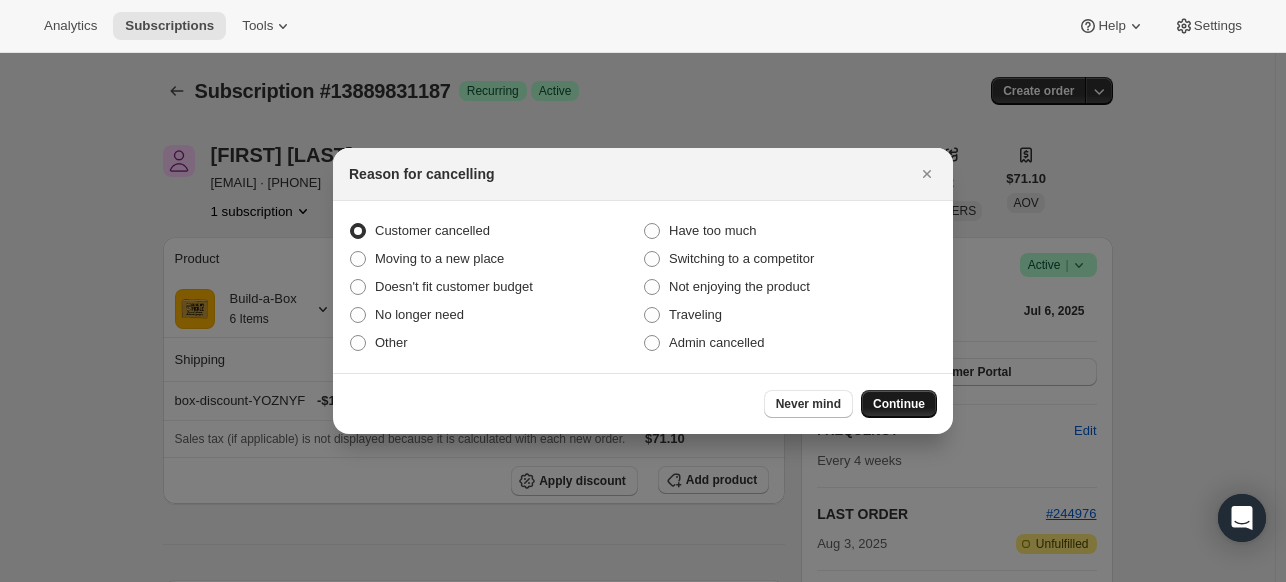 click on "Continue" at bounding box center (899, 404) 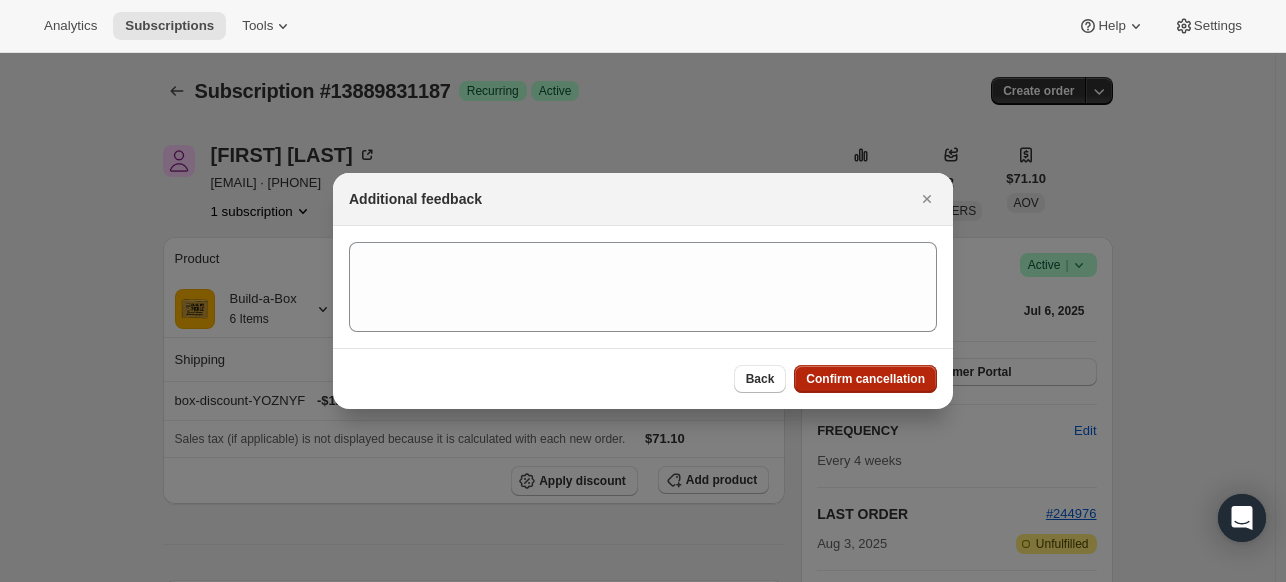 click on "Confirm cancellation" at bounding box center [865, 379] 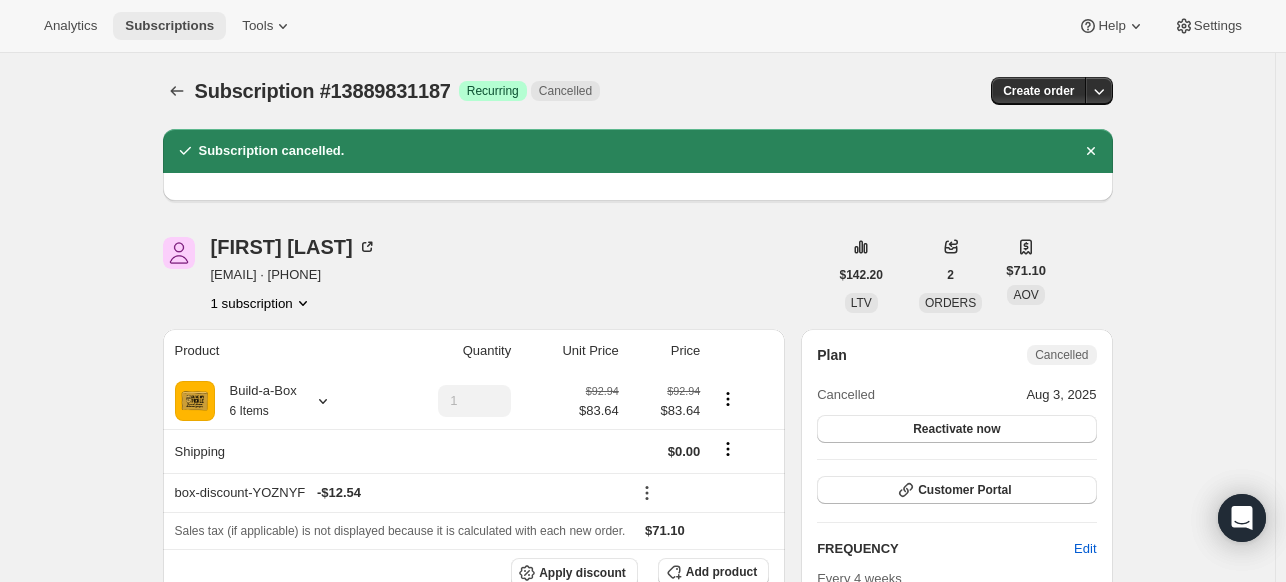 click on "Subscriptions" at bounding box center [169, 26] 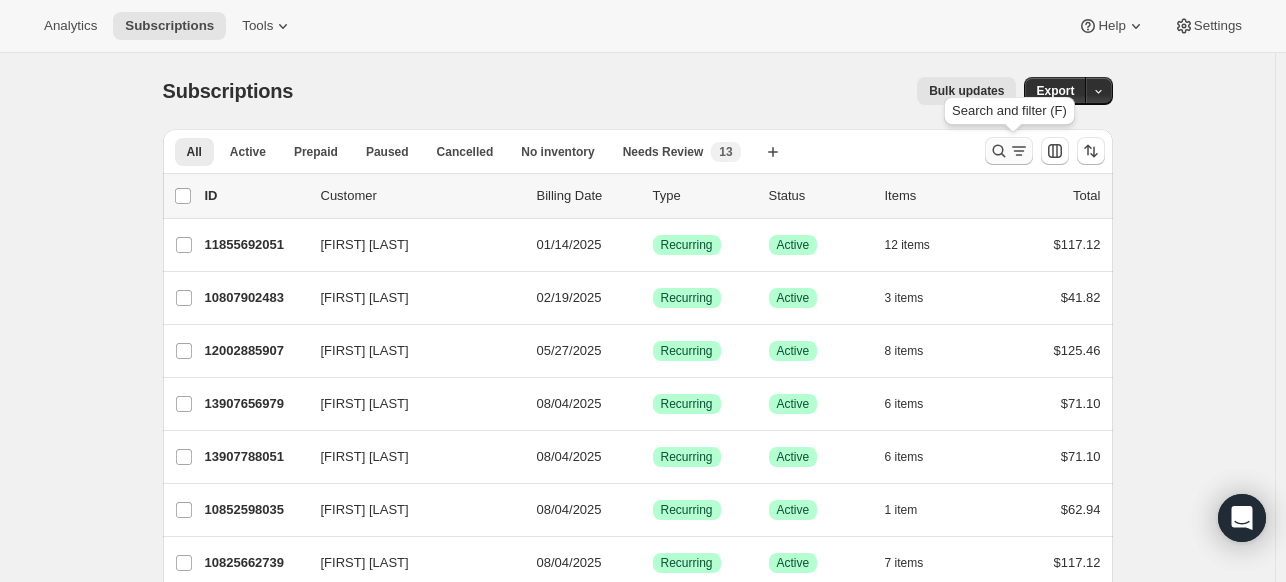 click 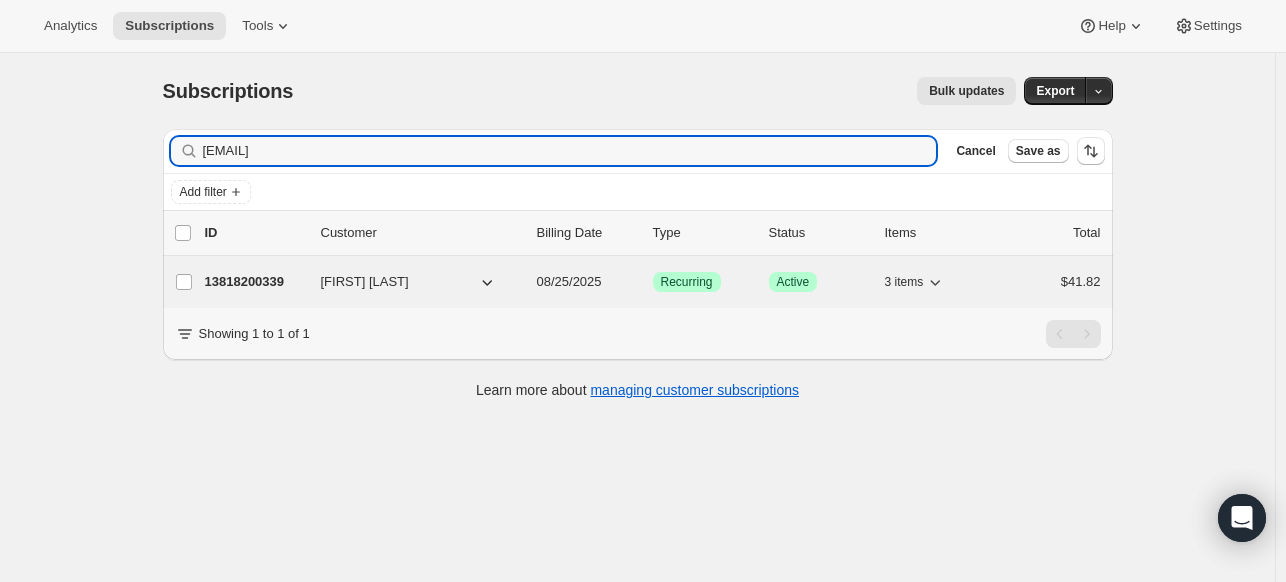 type on "judyf13@charter.net" 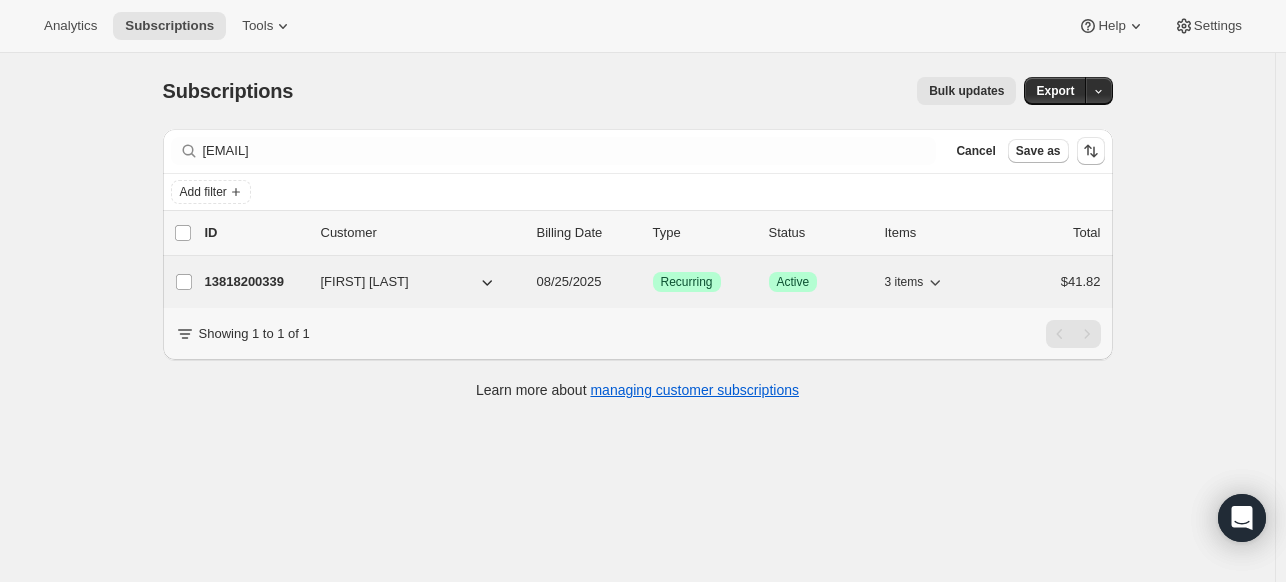 click on "13818200339" at bounding box center [255, 282] 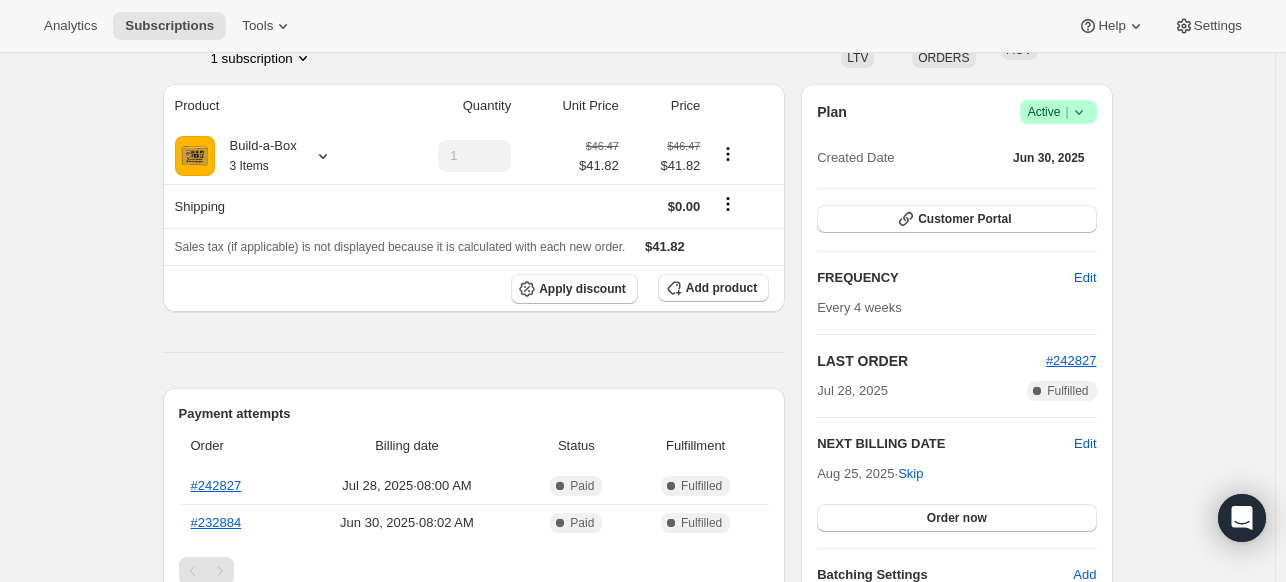 scroll, scrollTop: 100, scrollLeft: 0, axis: vertical 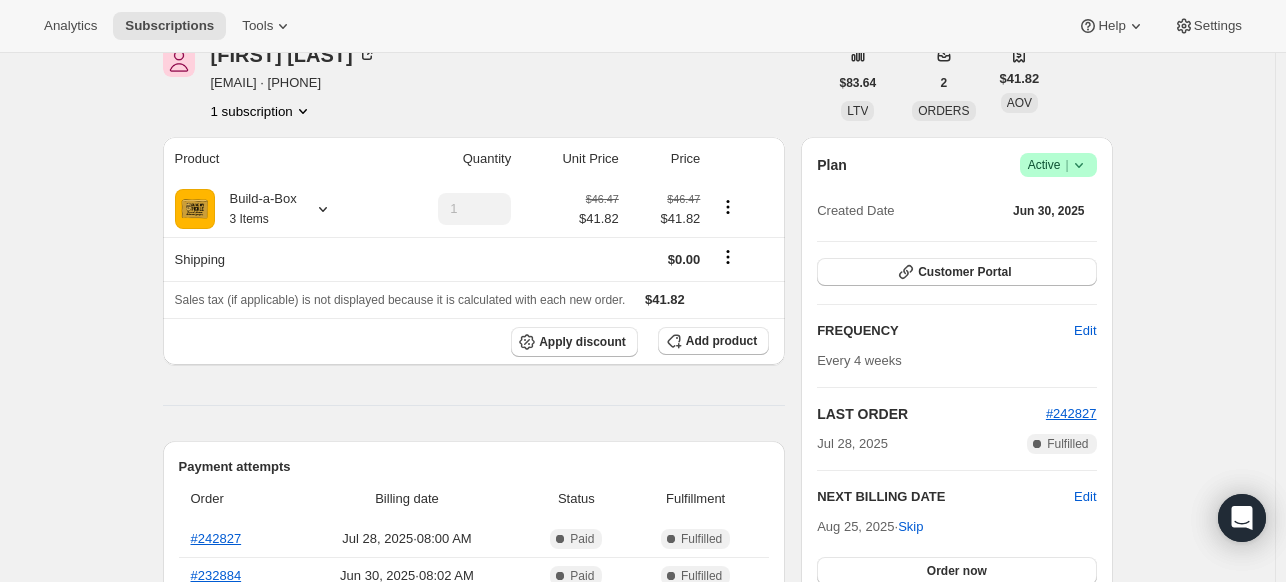 click 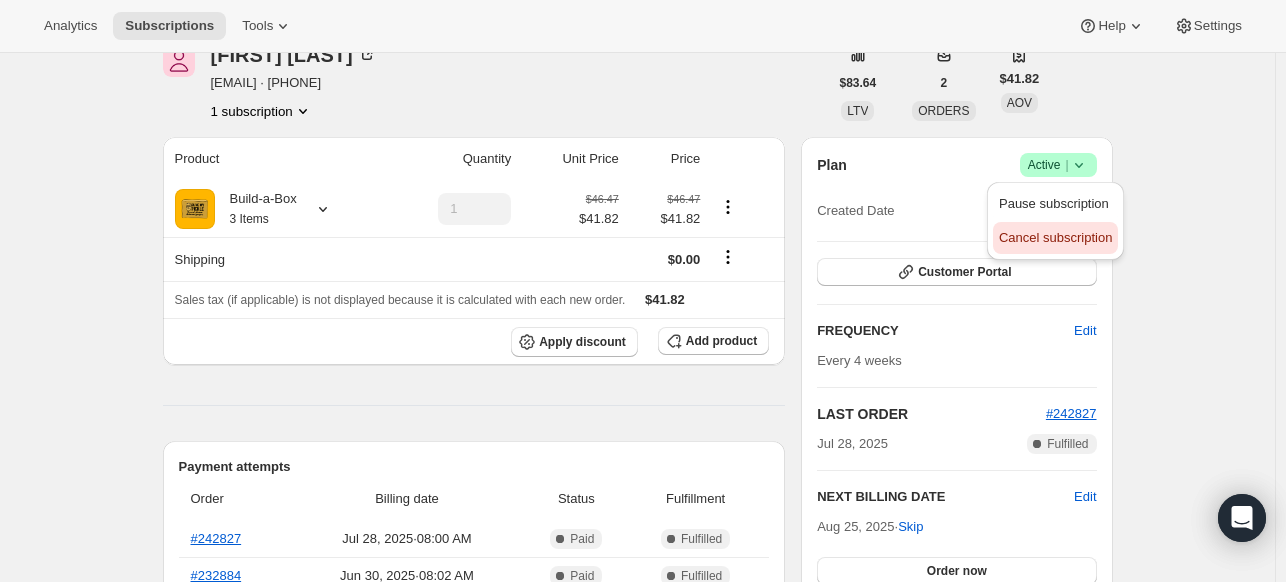 click on "Cancel subscription" at bounding box center [1055, 237] 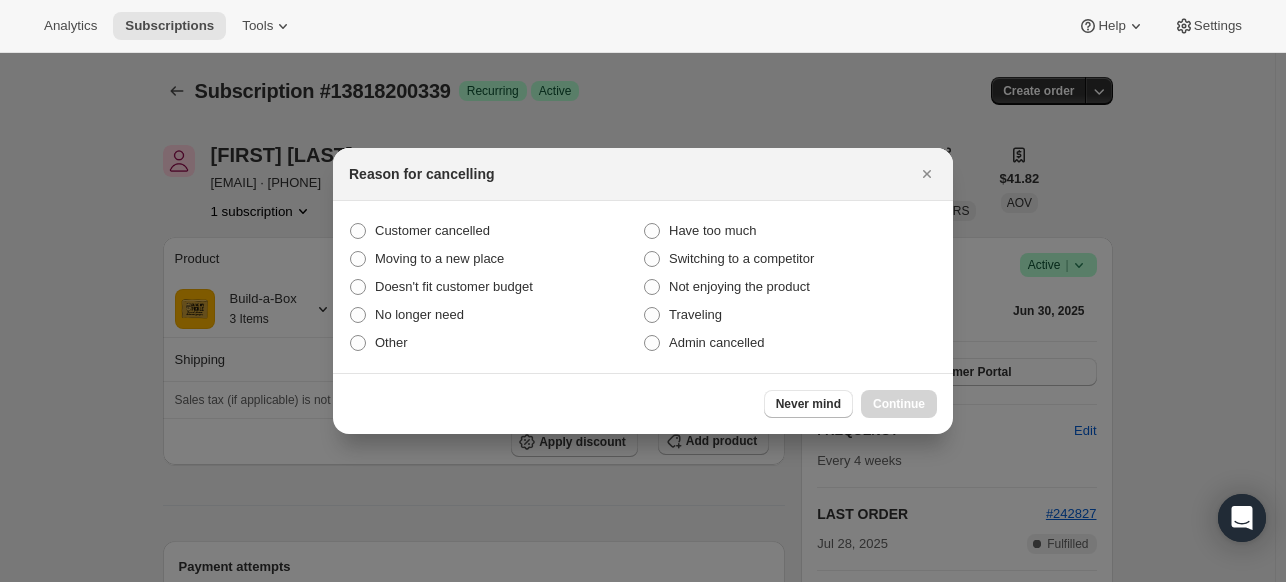 scroll, scrollTop: 0, scrollLeft: 0, axis: both 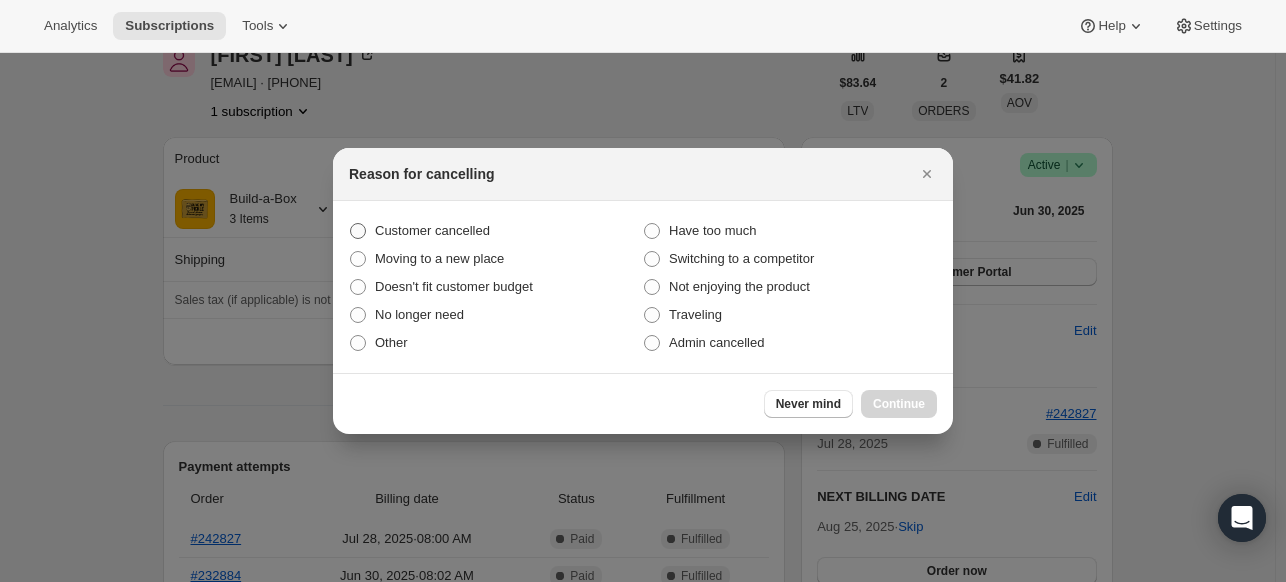click on "Customer cancelled" at bounding box center (432, 230) 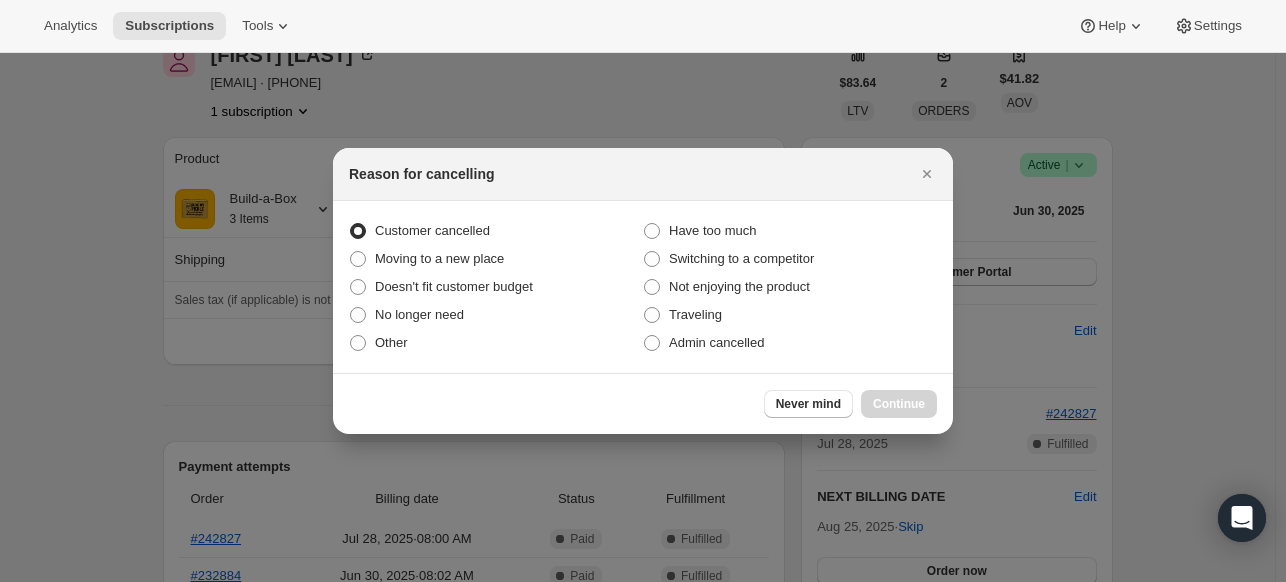 radio on "true" 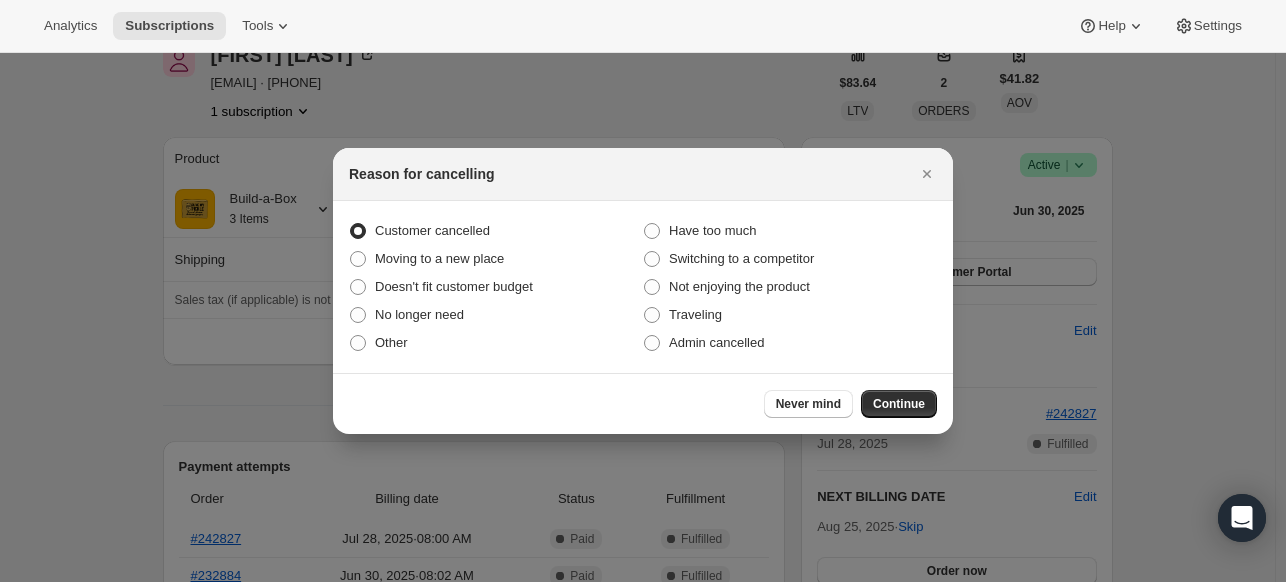 click on "Never mind Continue" at bounding box center (643, 403) 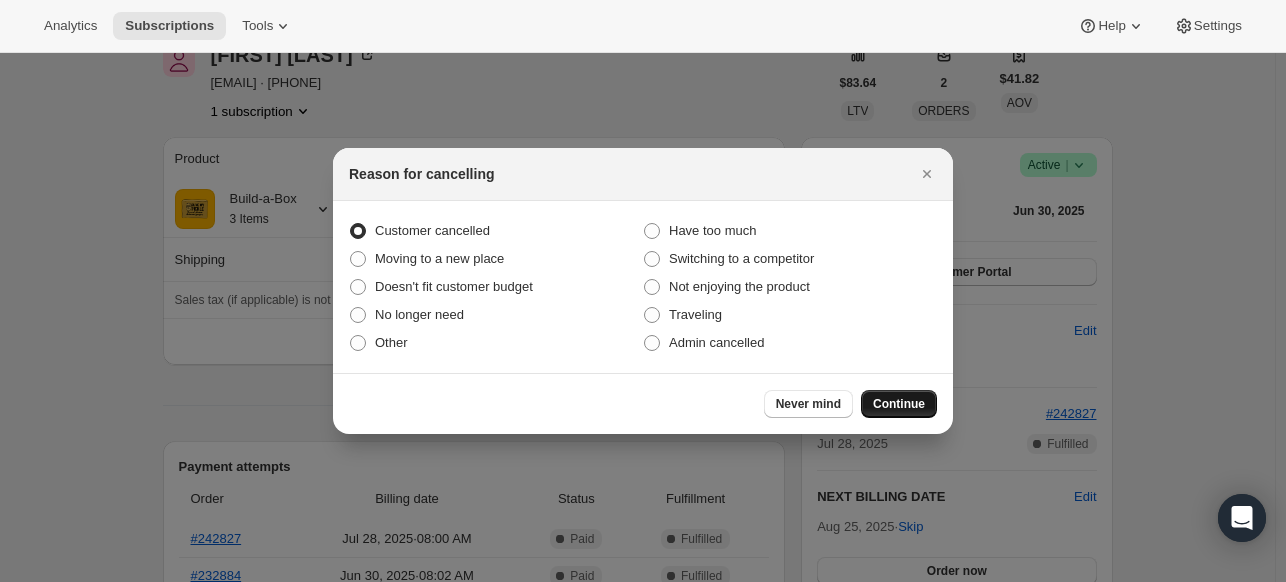 click on "Continue" at bounding box center (899, 404) 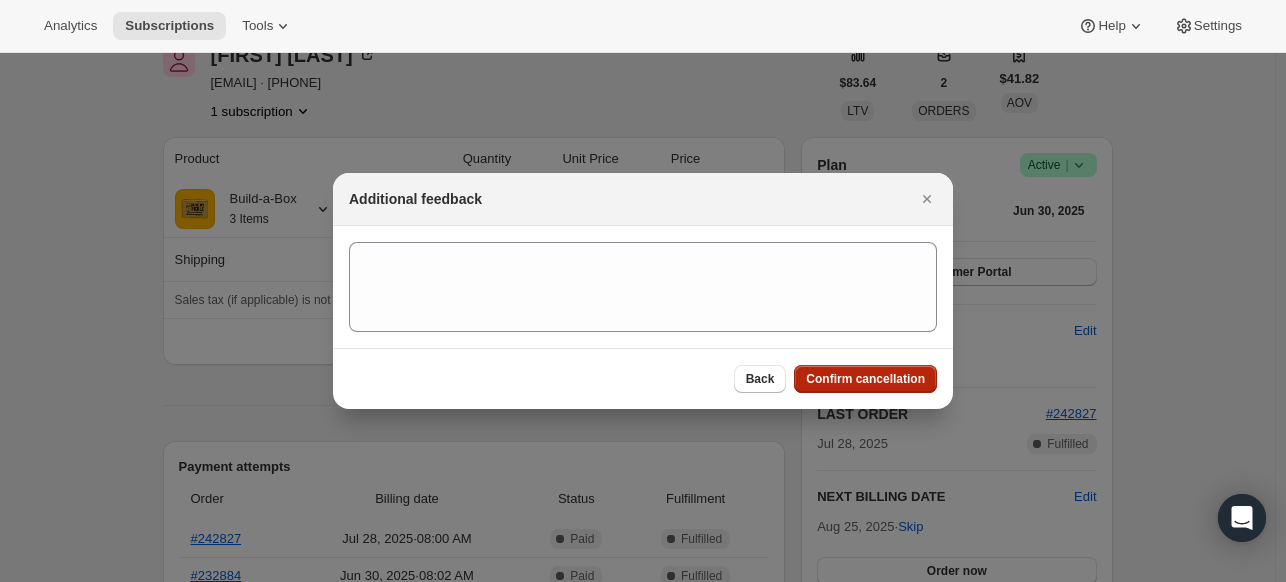click on "Confirm cancellation" at bounding box center (865, 379) 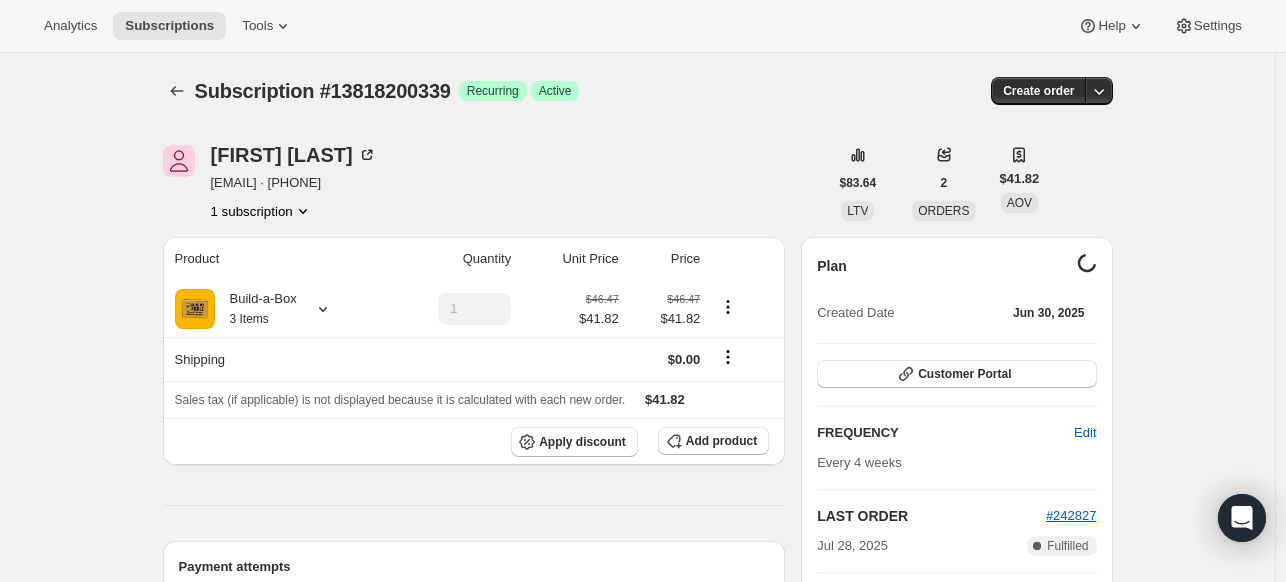 scroll, scrollTop: 100, scrollLeft: 0, axis: vertical 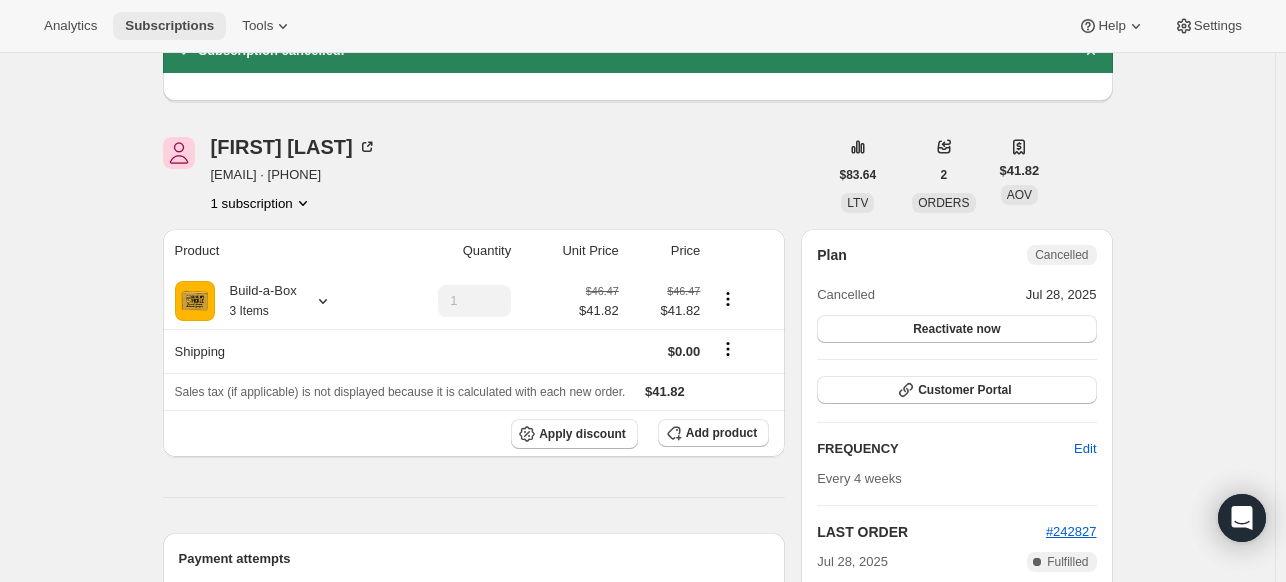 click on "Subscriptions" at bounding box center [169, 26] 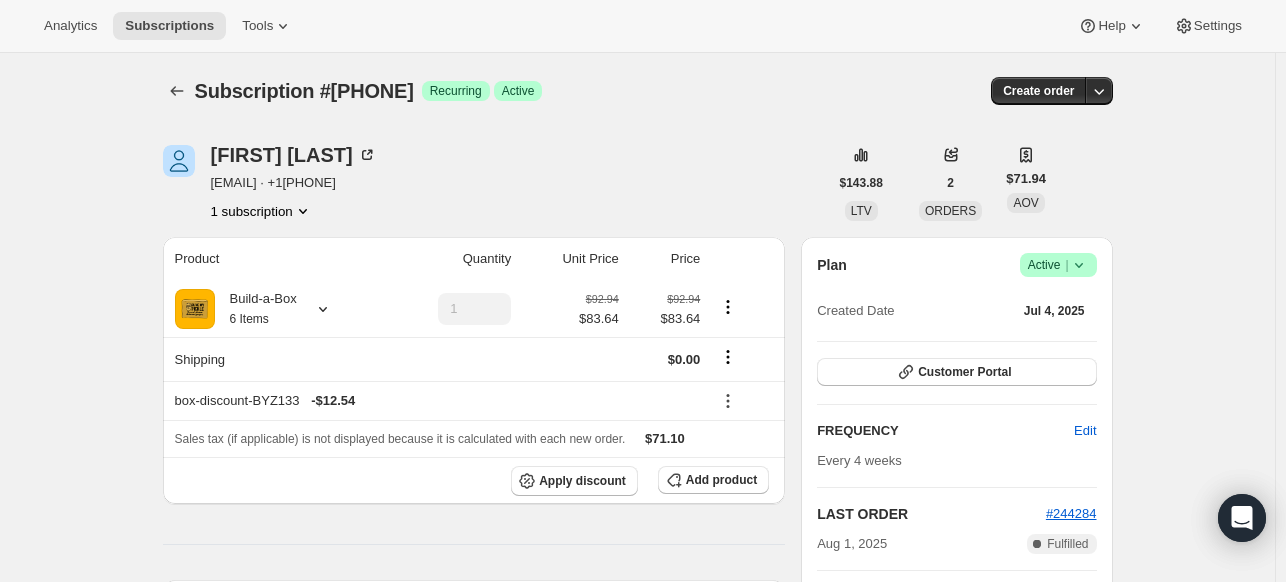 scroll, scrollTop: 0, scrollLeft: 0, axis: both 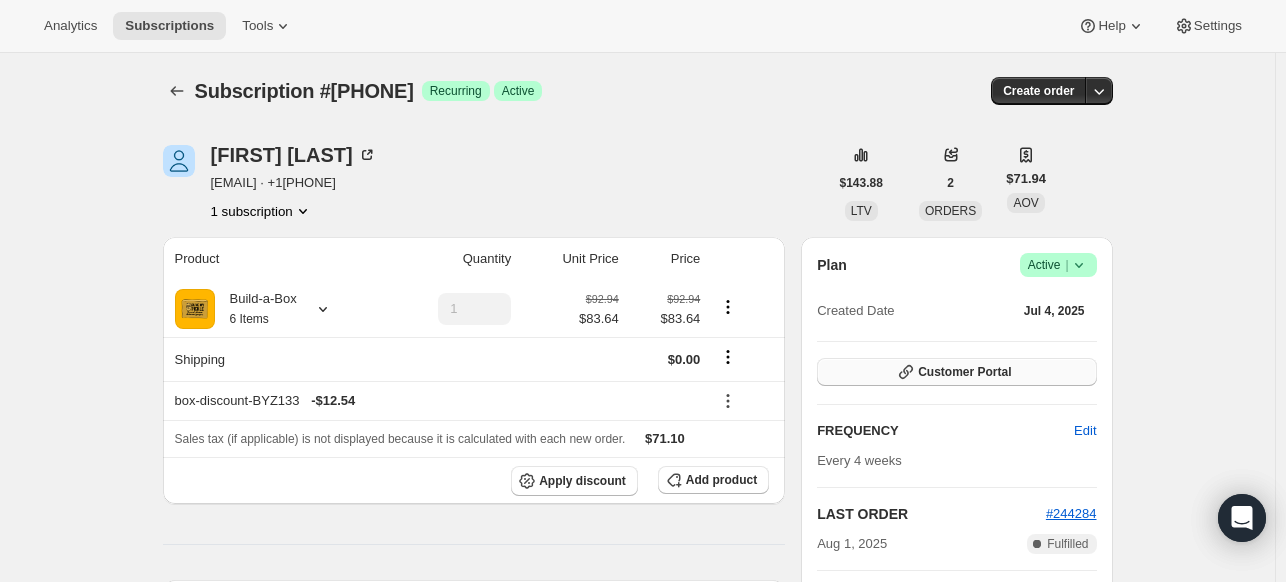 click on "Customer Portal" at bounding box center (956, 372) 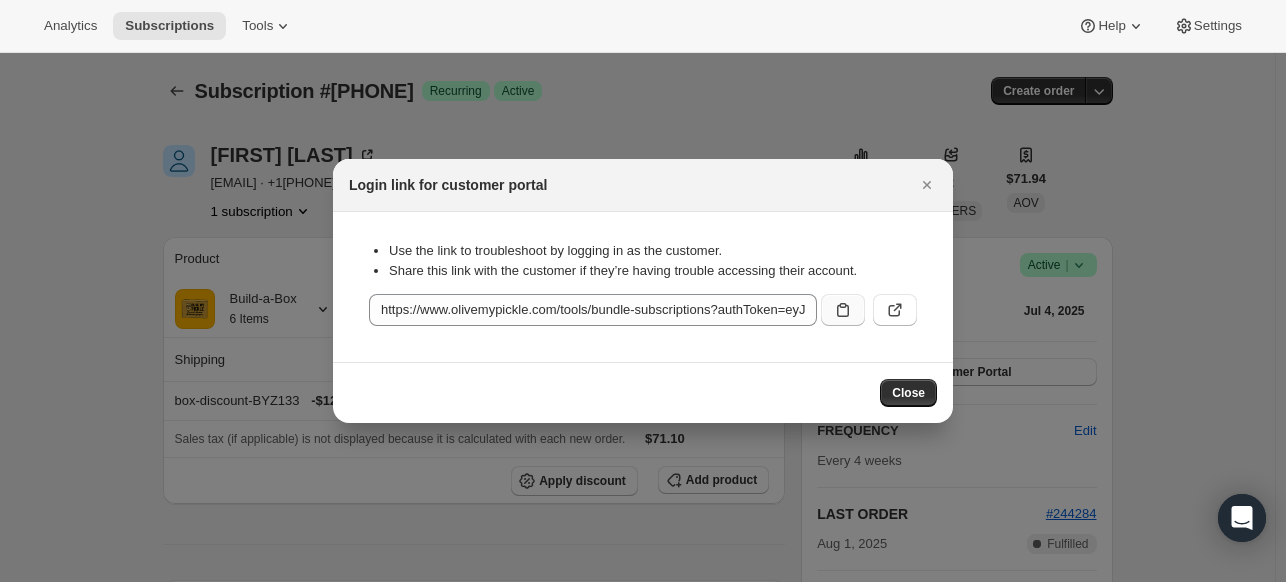 click 